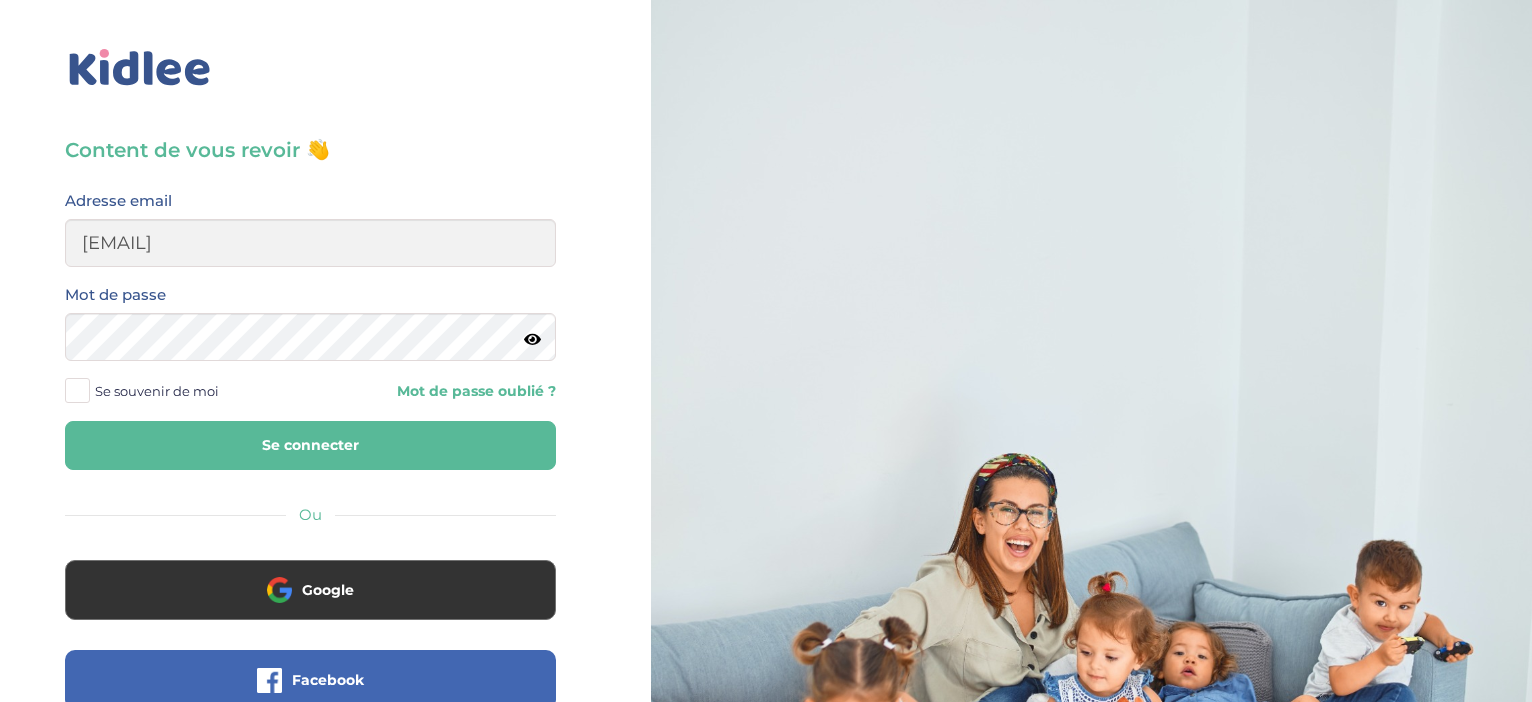 scroll, scrollTop: 0, scrollLeft: 0, axis: both 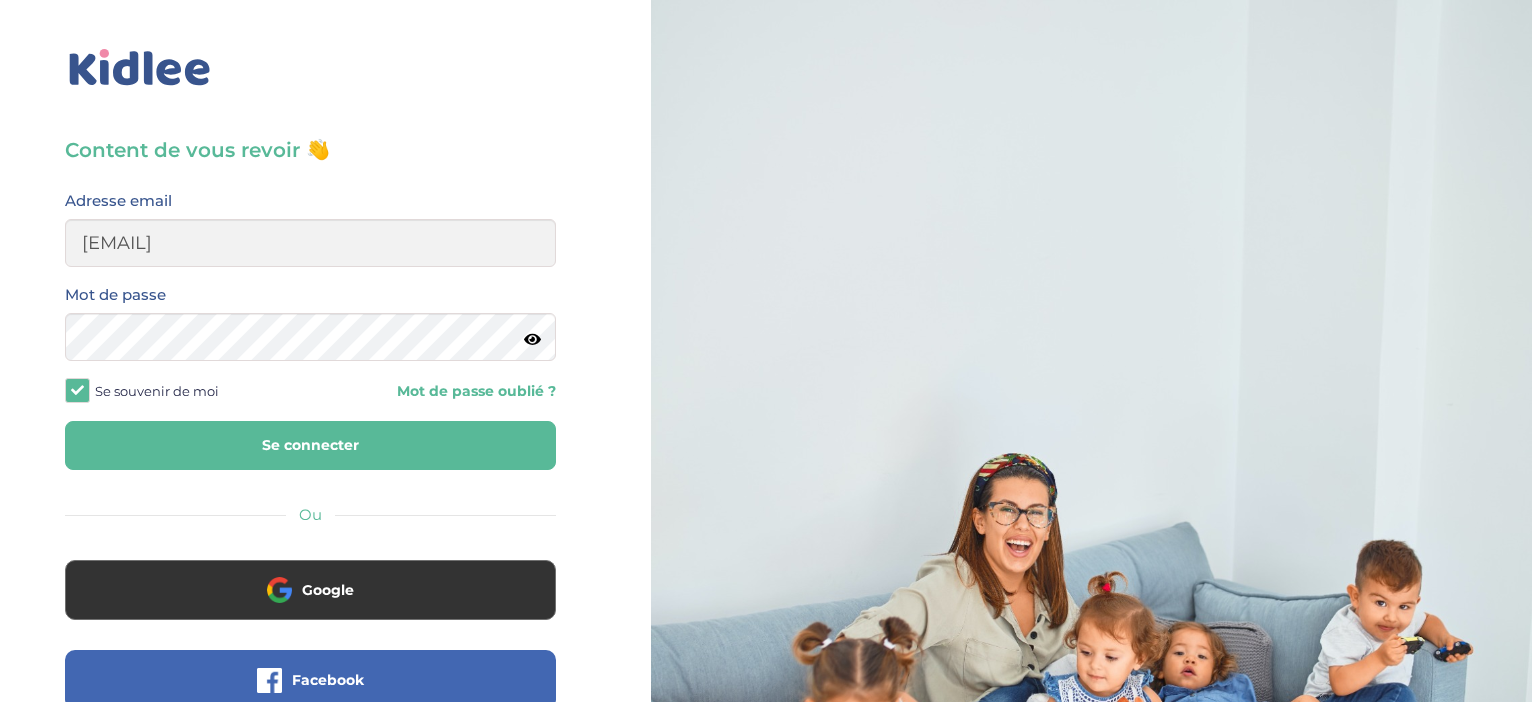 click on "Se connecter" at bounding box center [310, 445] 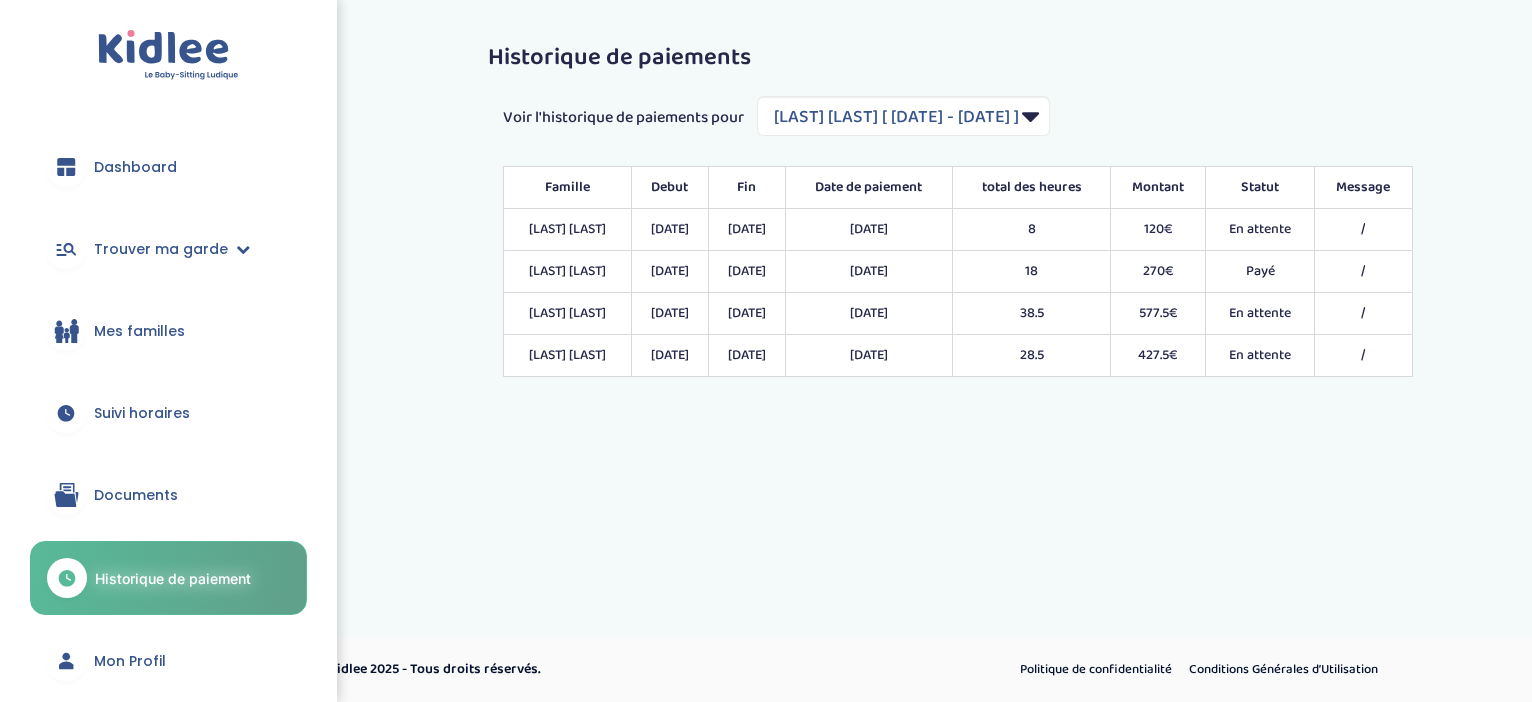 scroll, scrollTop: 0, scrollLeft: 0, axis: both 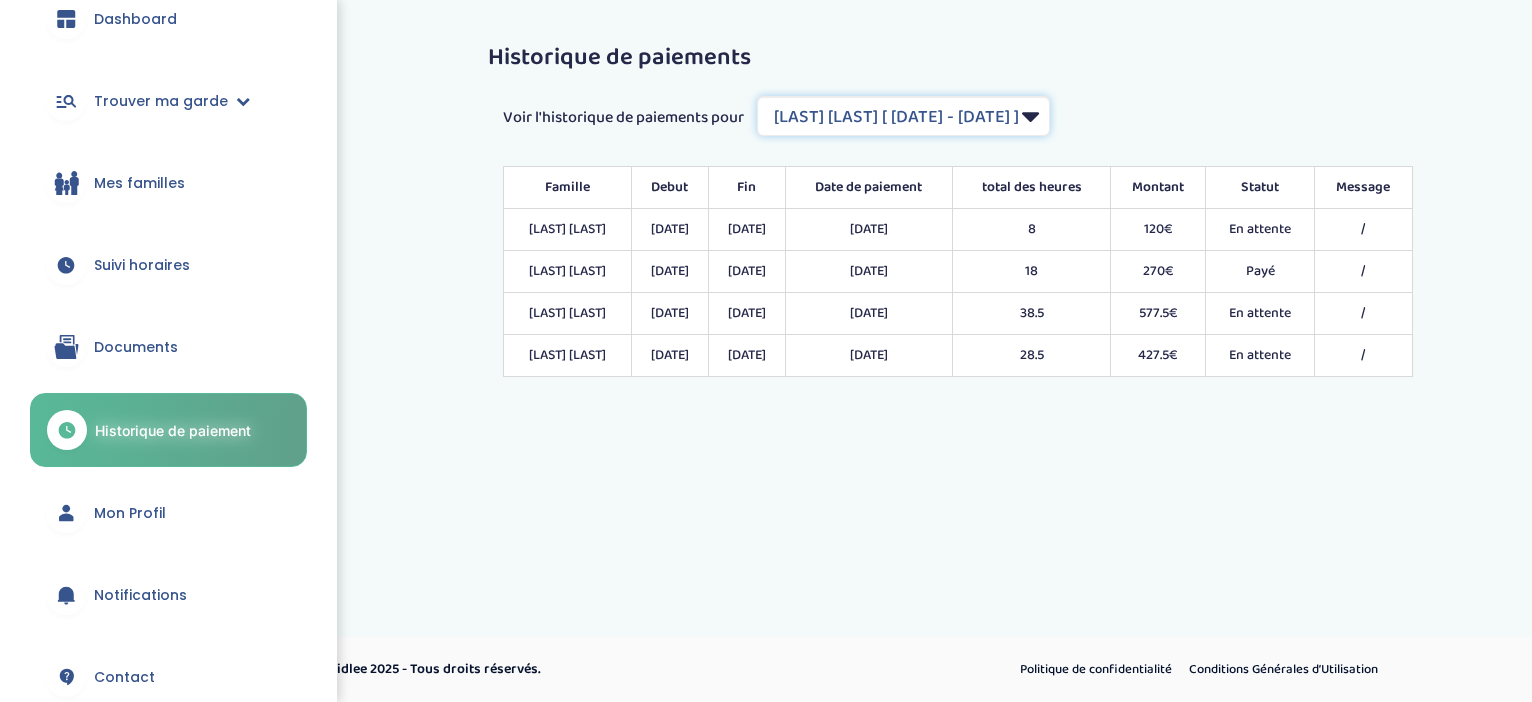 click on "Filtrer par Contrat
[LAST] [LAST] [ [DATE] -
[DATE] ]
[LAST] [LAST] [ [DATE] -
[DATE] ]
[LAST] [LAST] [ [DATE] -
[DATE] ]
[LAST] [LAST] [ [DATE] -
[DATE] ]
[LAST] [LAST] [ [DATE] -
[DATE] ]
[LAST] [LAST] [ [DATE] -
[DATE] ]
[LAST] [LAST] [ [DATE] -
[DATE] ]
[LAST] [LAST] [ [DATE] -
[DATE] ]" at bounding box center [903, 116] 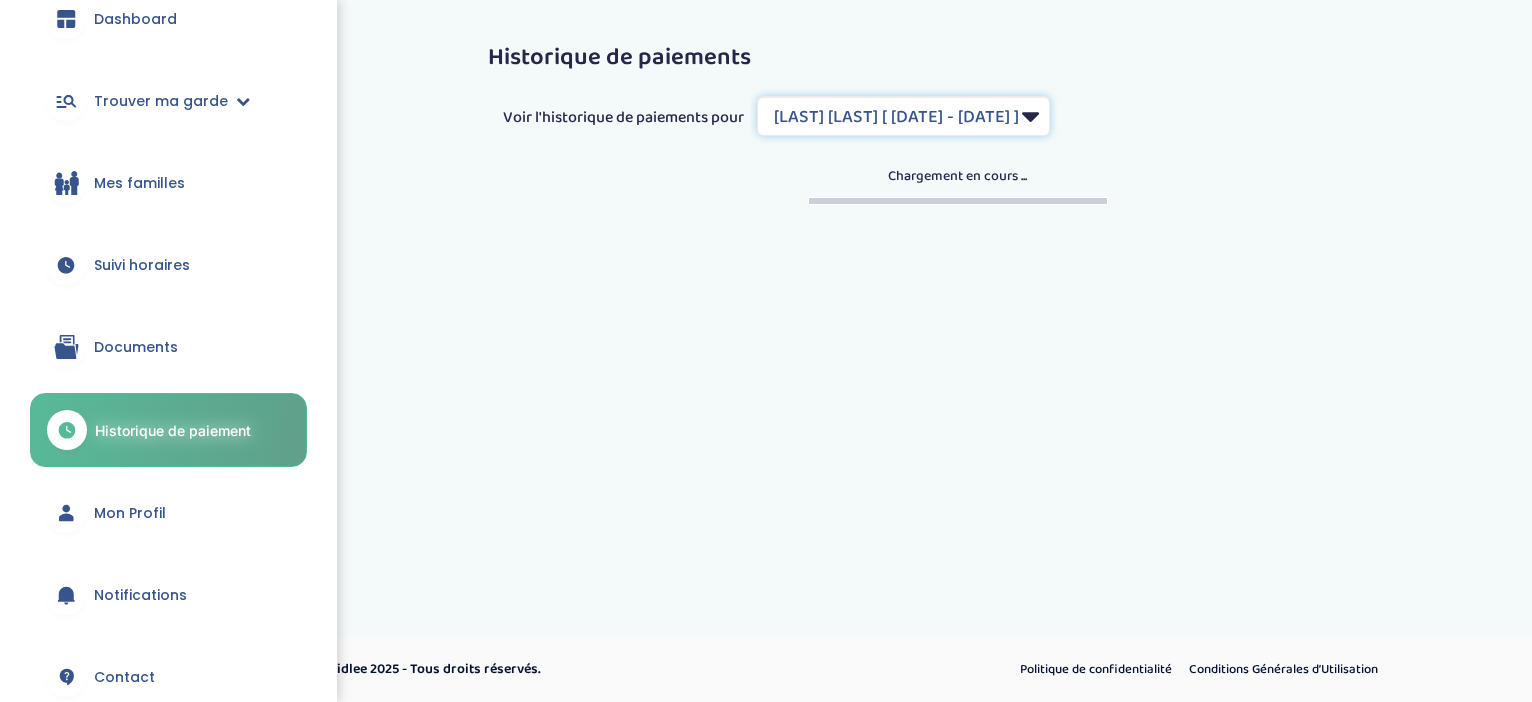 click on "Filtrer par Contrat
[LAST] [LAST] [ [DATE] -
[DATE] ]
[LAST] [LAST] [ [DATE] -
[DATE] ]
[LAST] [LAST] [ [DATE] -
[DATE] ]
[LAST] [LAST] [ [DATE] -
[DATE] ]
[LAST] [LAST] [ [DATE] -
[DATE] ]
[LAST] [LAST] [ [DATE] -
[DATE] ]
[LAST] [LAST] [ [DATE] -
[DATE] ]
[LAST] [LAST] [ [DATE] -
[DATE] ]" at bounding box center [903, 116] 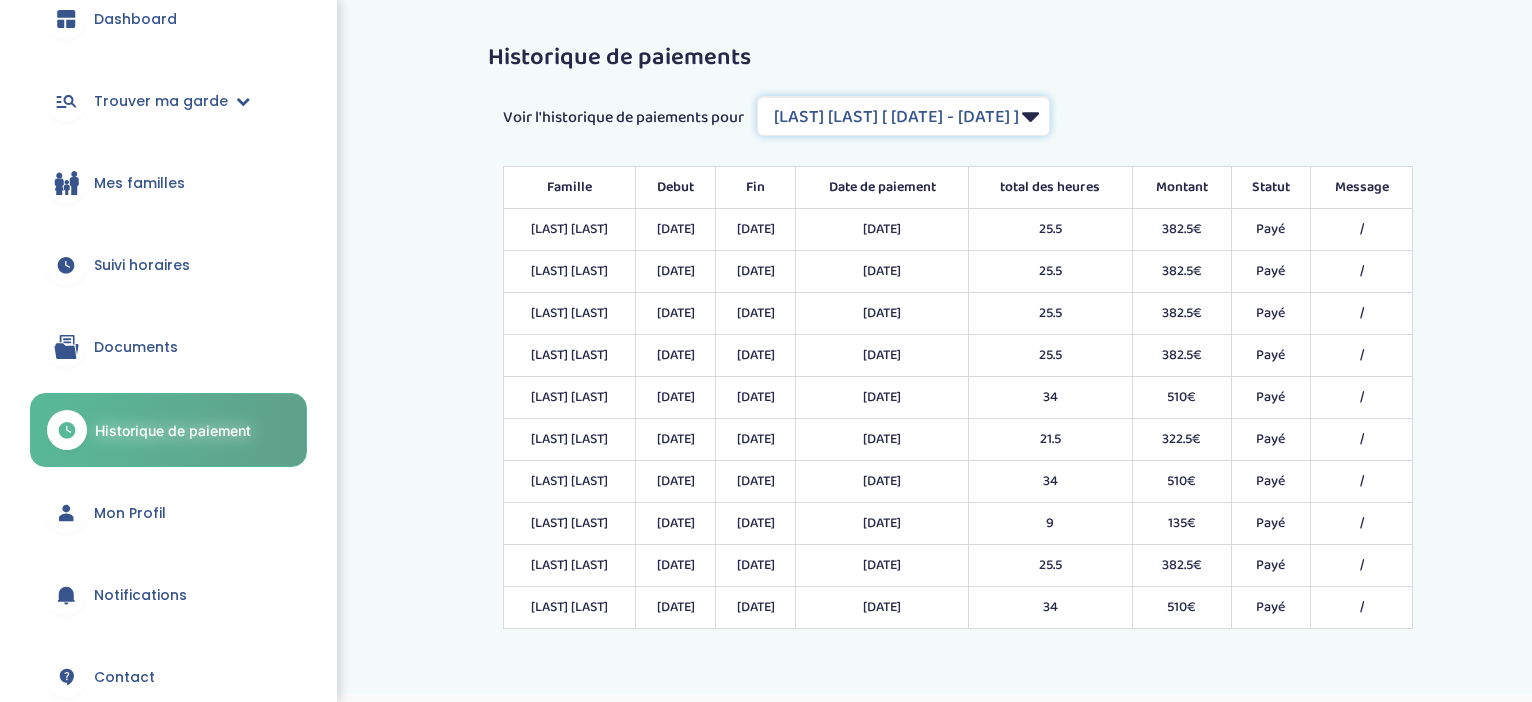 select on "1697" 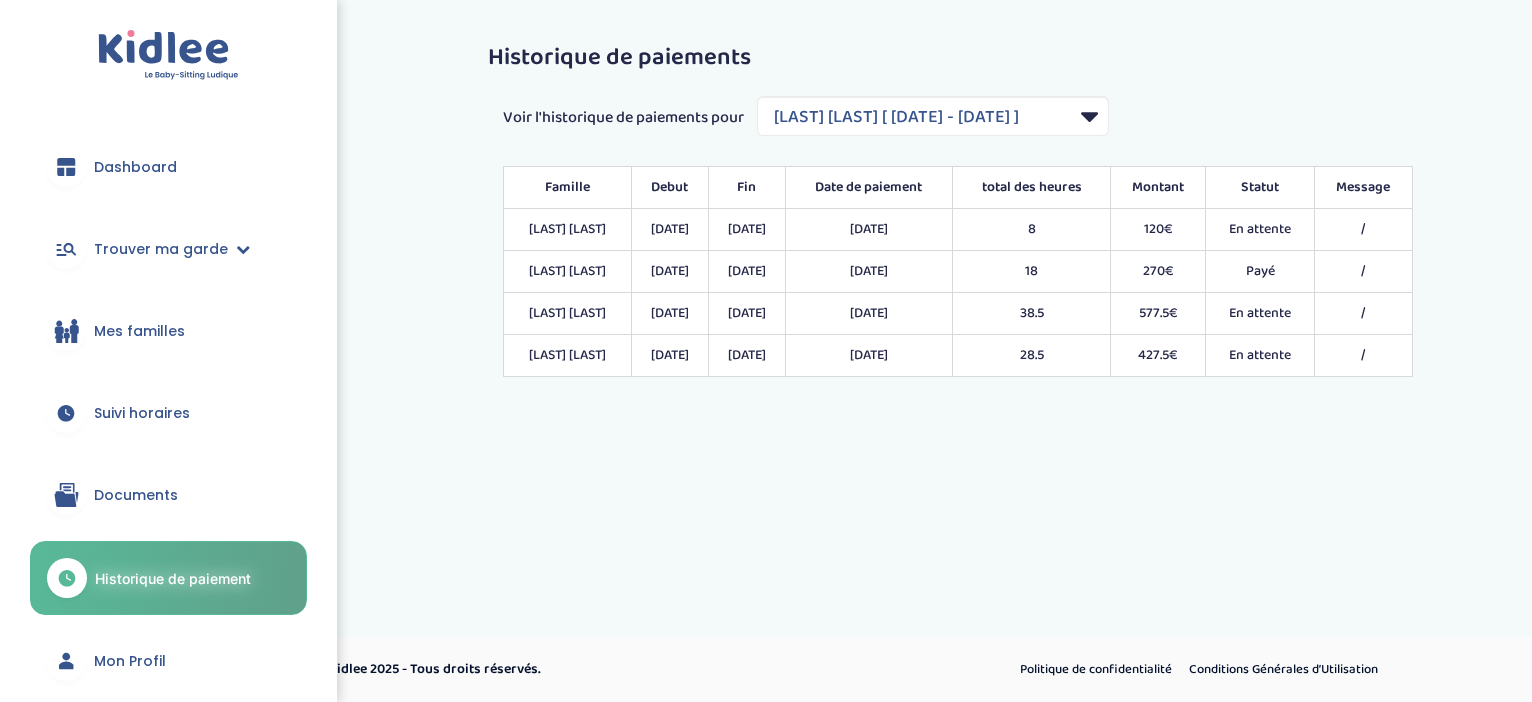 scroll, scrollTop: 0, scrollLeft: 0, axis: both 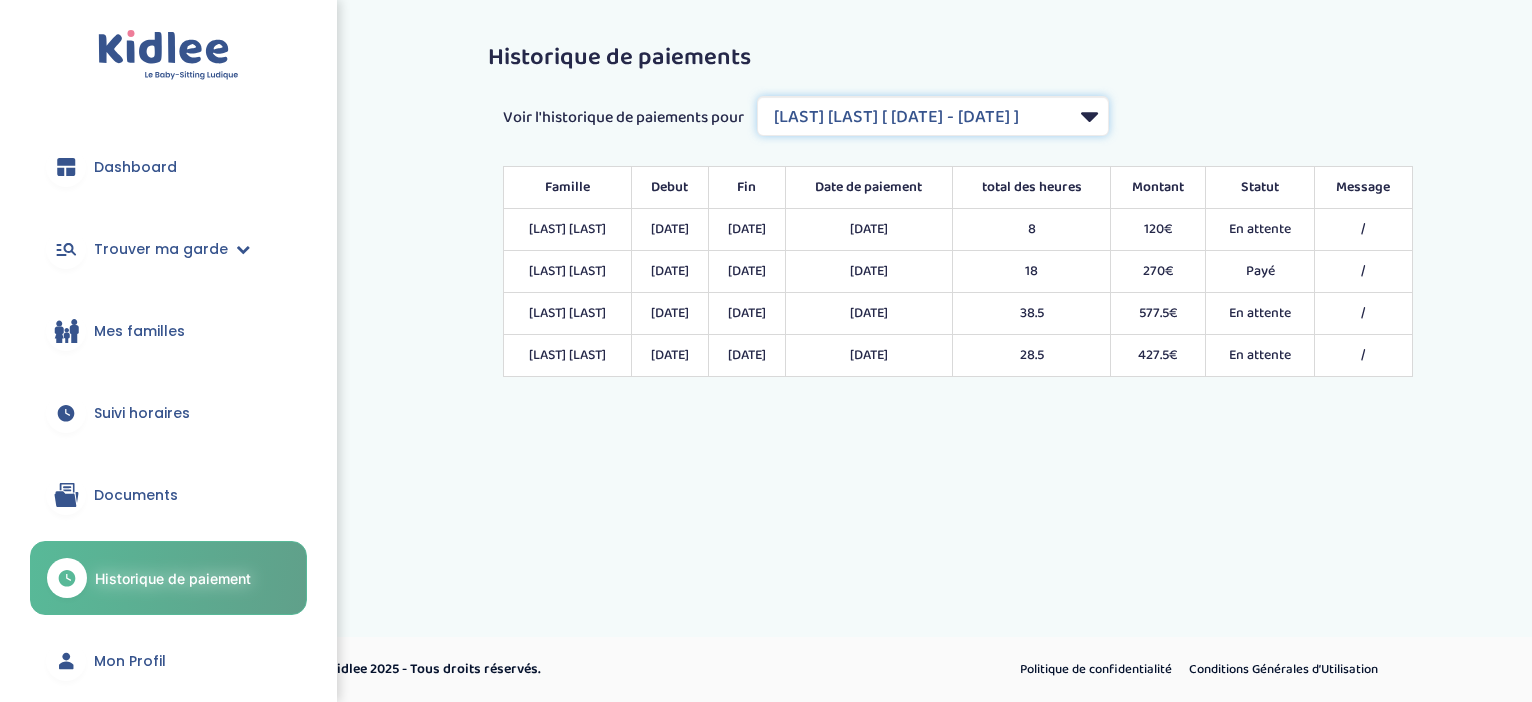 click on "Filtrer par Contrat
[LAST] [LAST] [ [DATE] -
[DATE] ]
[LAST] [LAST] [ [DATE] -
[DATE] ]
[LAST] [LAST] [ [DATE] -
[DATE] ]
[LAST] [LAST] [ [DATE] -
[DATE] ]
[LAST] [LAST] [ [DATE] -
[DATE] ]
[LAST] [LAST] [ [DATE] -
[DATE] ]
[LAST] [LAST] [ [DATE] -
[DATE] ]
[LAST] [LAST] [ [DATE] -
[DATE] ]" at bounding box center [933, 116] 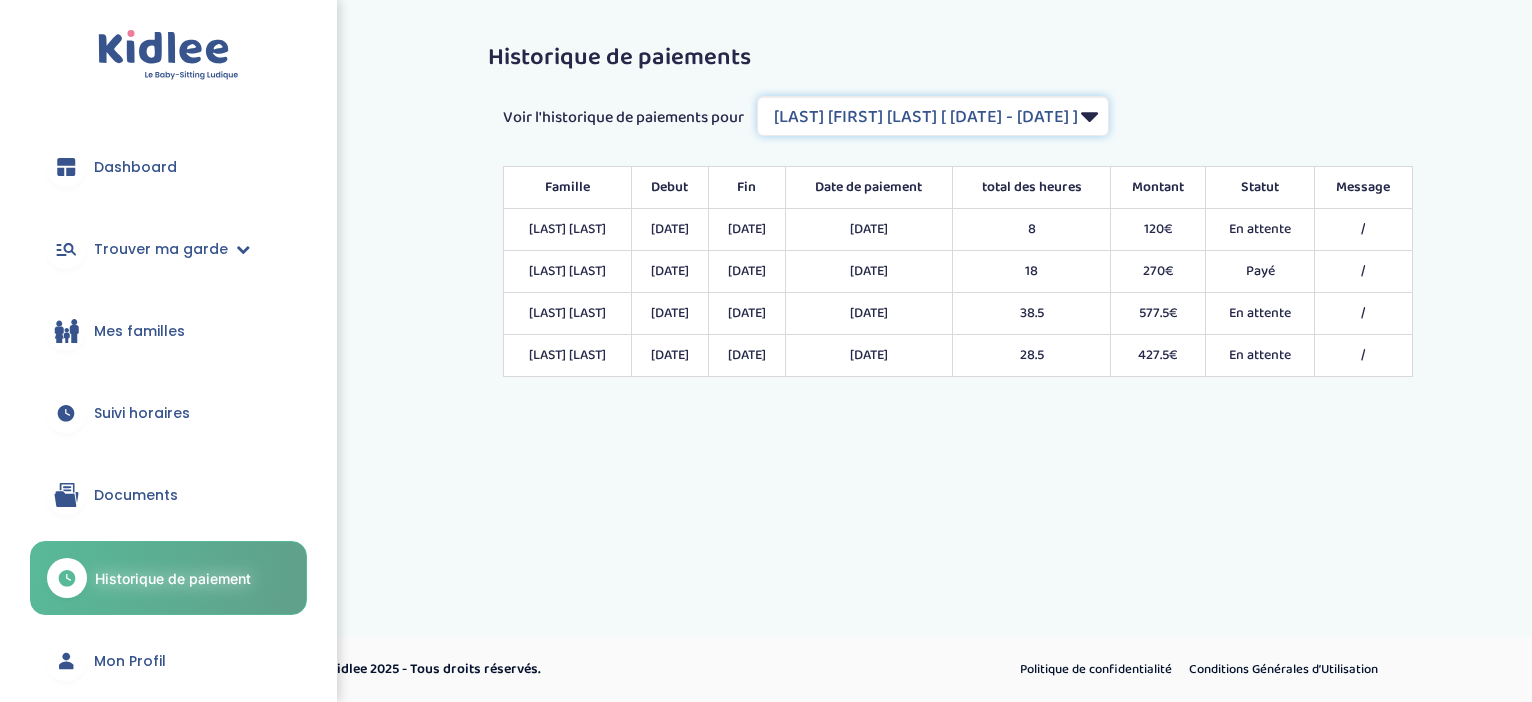 click on "[LAST] [FIRST] [LAST] [ [DATE] -
[DATE] ]" at bounding box center [0, 0] 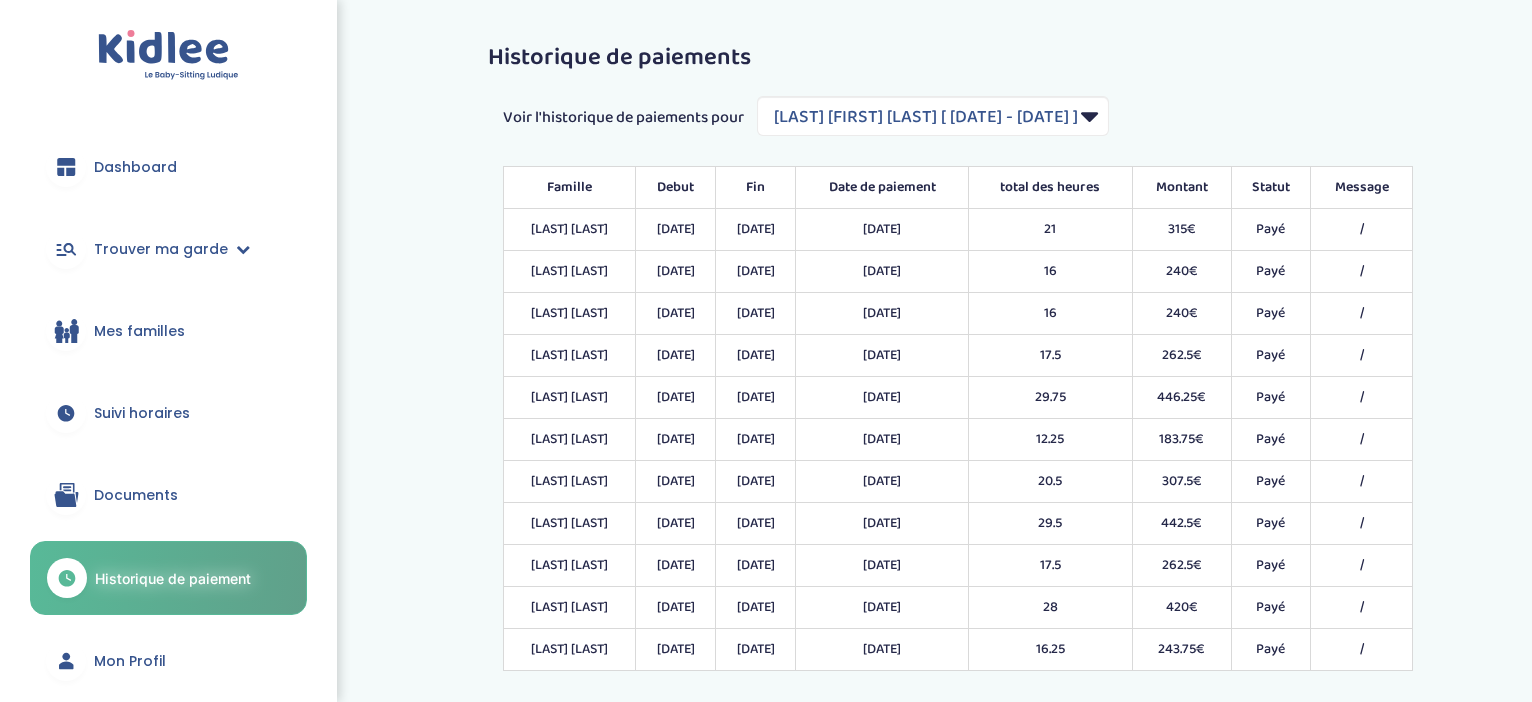 click on "Documents" at bounding box center [136, 495] 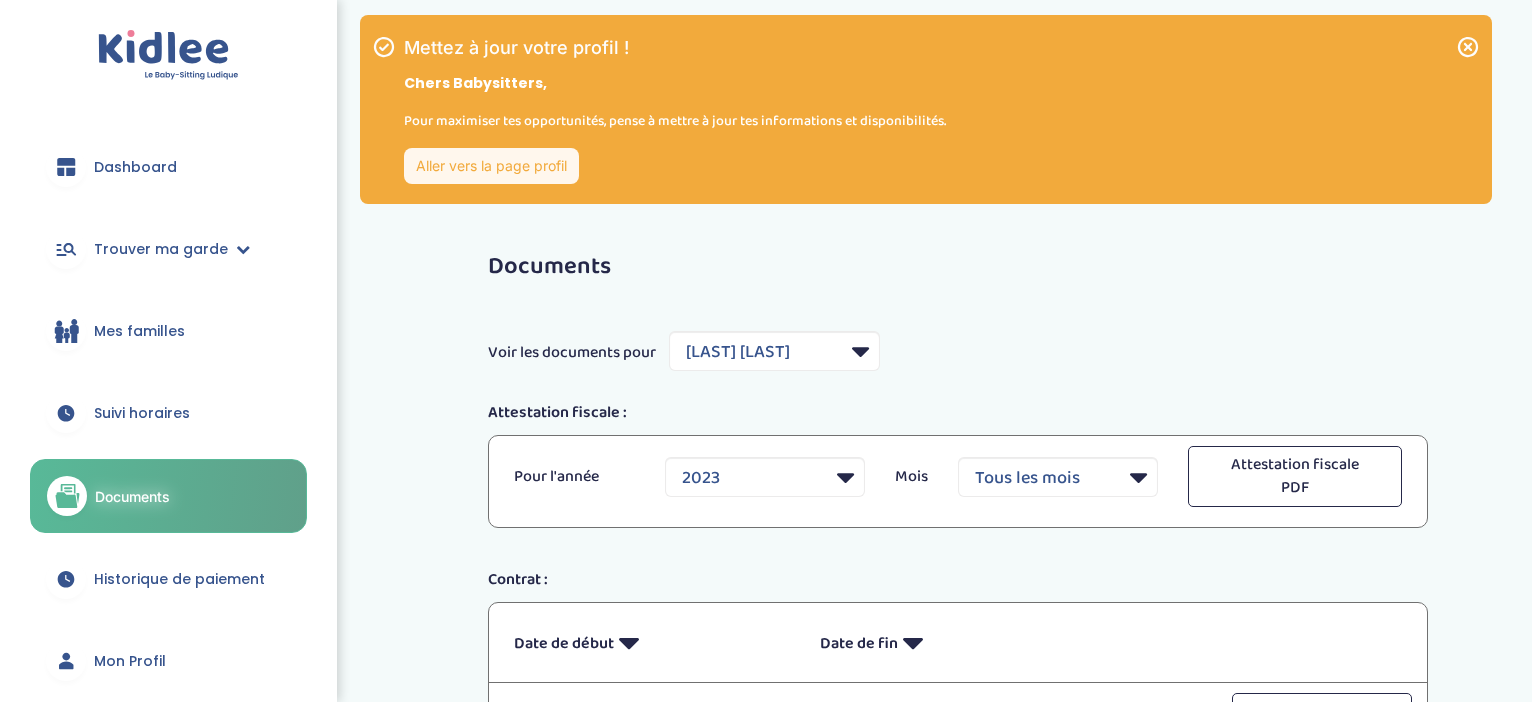 select on "1179" 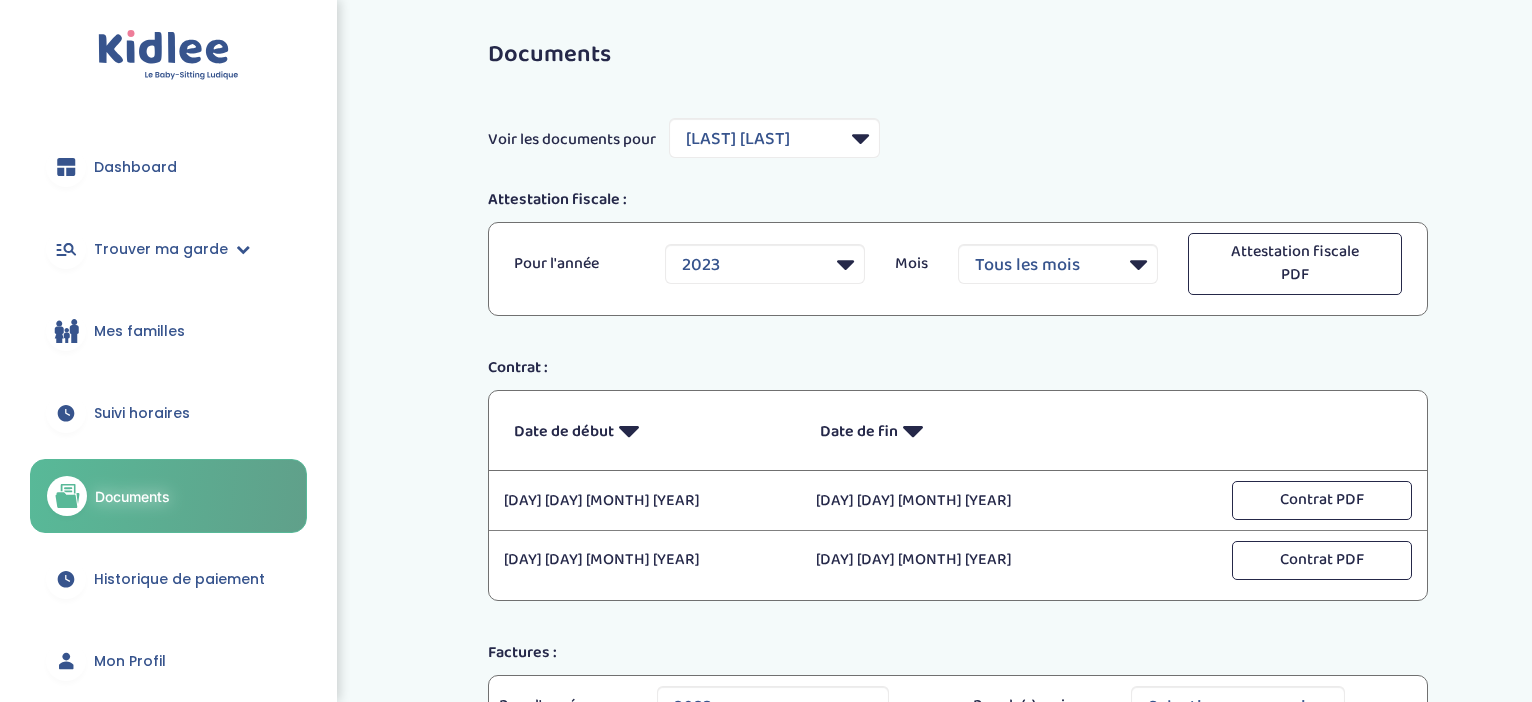 scroll, scrollTop: 1, scrollLeft: 0, axis: vertical 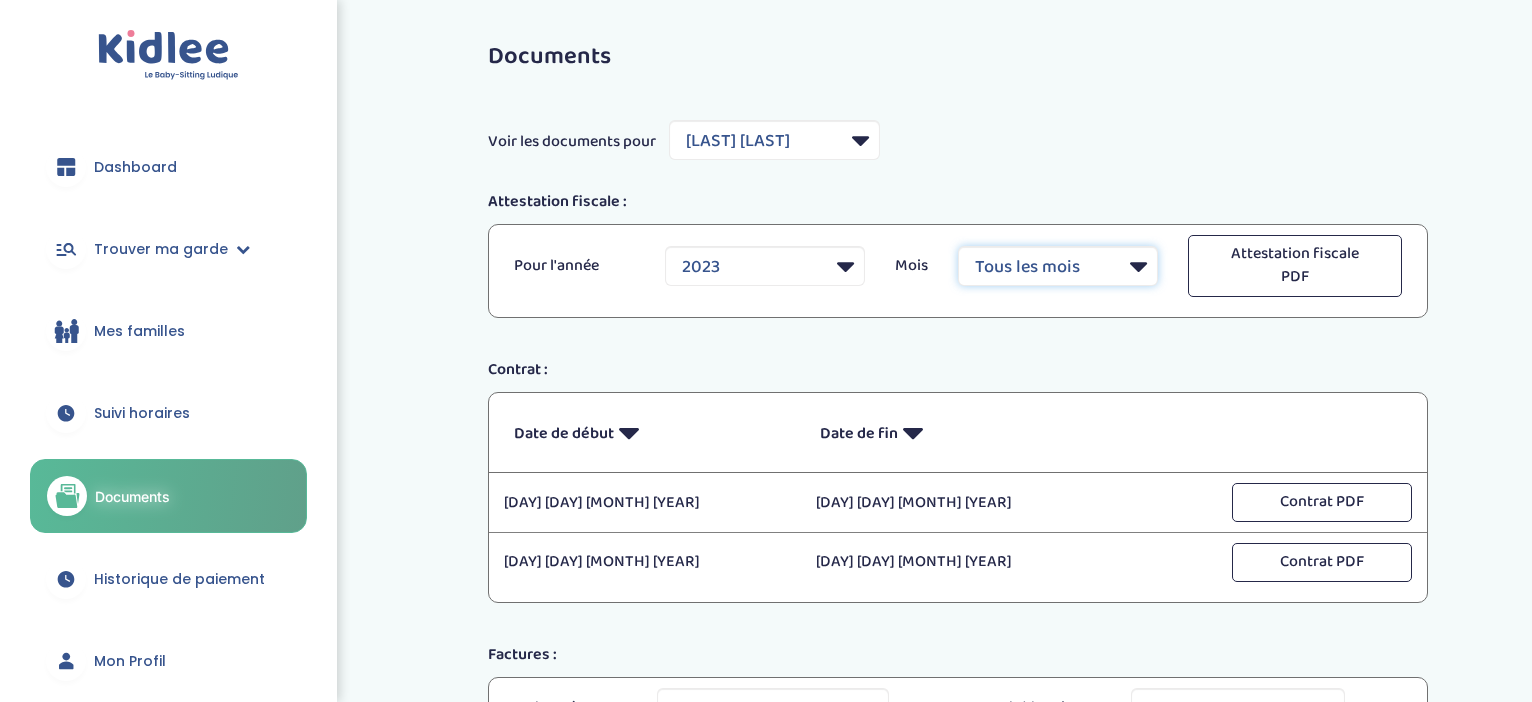click on "Tous les mois
Janvier
Février
Mars
Avril
Mai
Juin
Juillet
Août
Septembre
Octobre
Novembre
Decembre" at bounding box center (1058, 266) 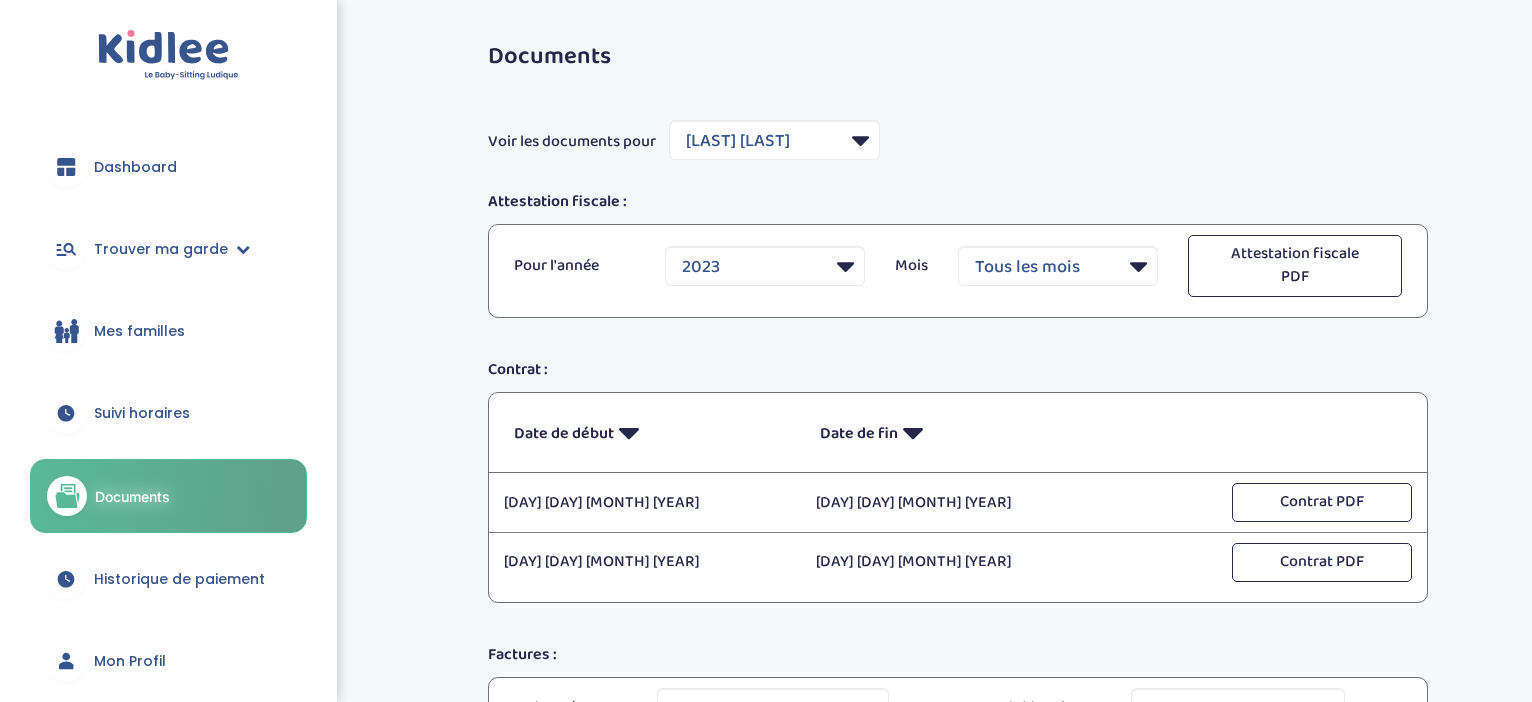 click on "Documents
Voir les documents pour   Filtrer par Famille
[LAST] [LAST]
[LAST] [LAST]
[LAST] [LAST]
[LAST] [LAST] [LAST]
Attestation fiscale :
Pour l'année
[YEAR]
Mois
Tous les mois
Janvier
Février
Mars
Avril
Mai Juin" at bounding box center (958, 682) 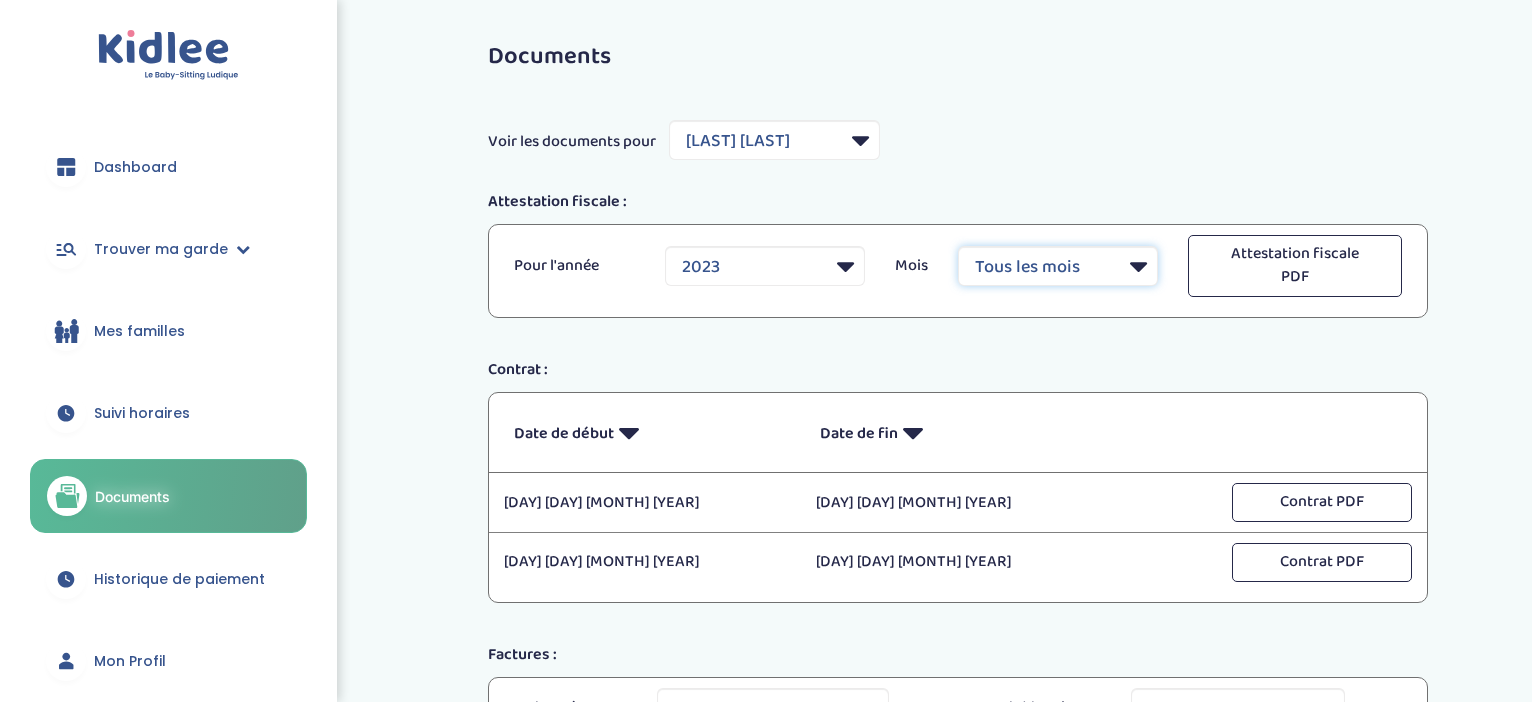 click on "Tous les mois
Janvier
Février
Mars
Avril
Mai
Juin
Juillet
Août
Septembre
Octobre
Novembre
Decembre" at bounding box center (1058, 266) 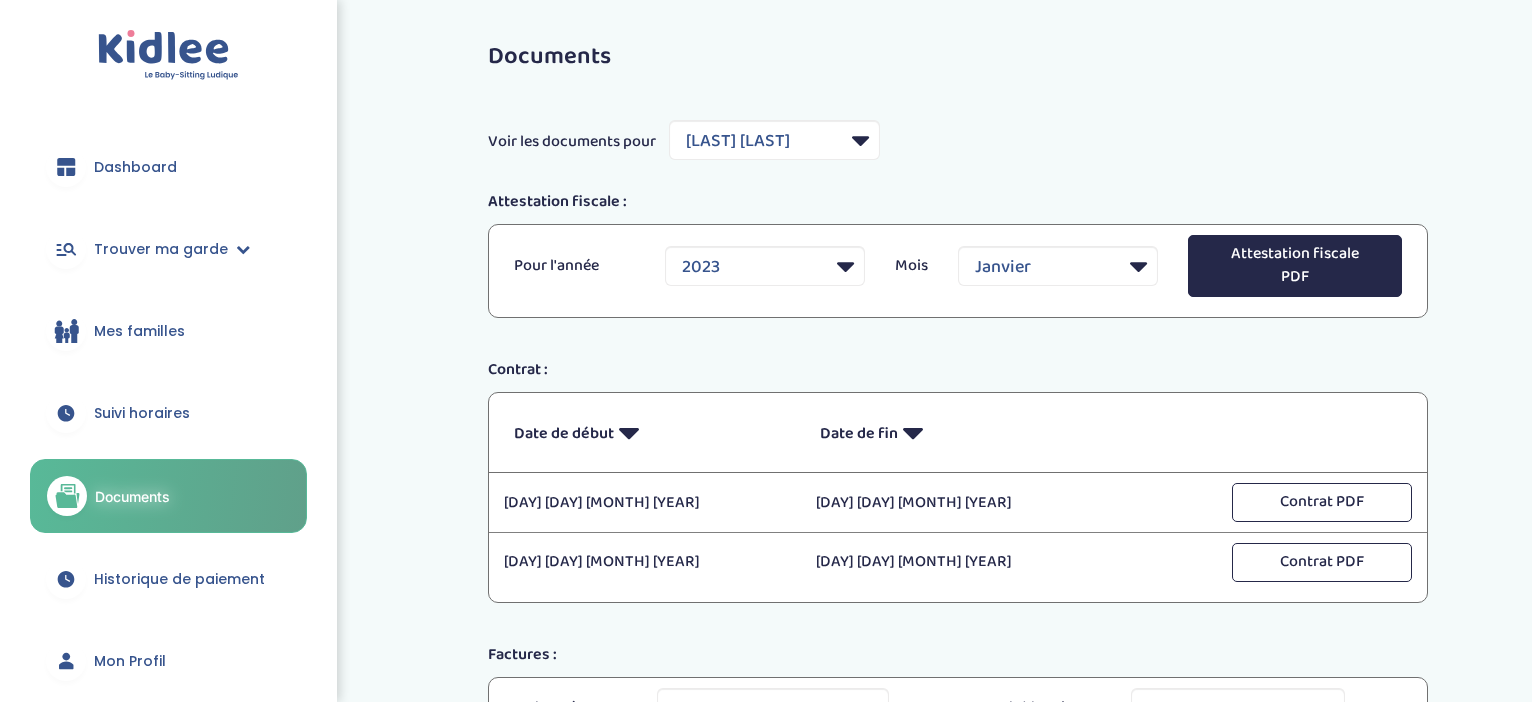 click on "Attestation fiscale PDF" at bounding box center [1295, 266] 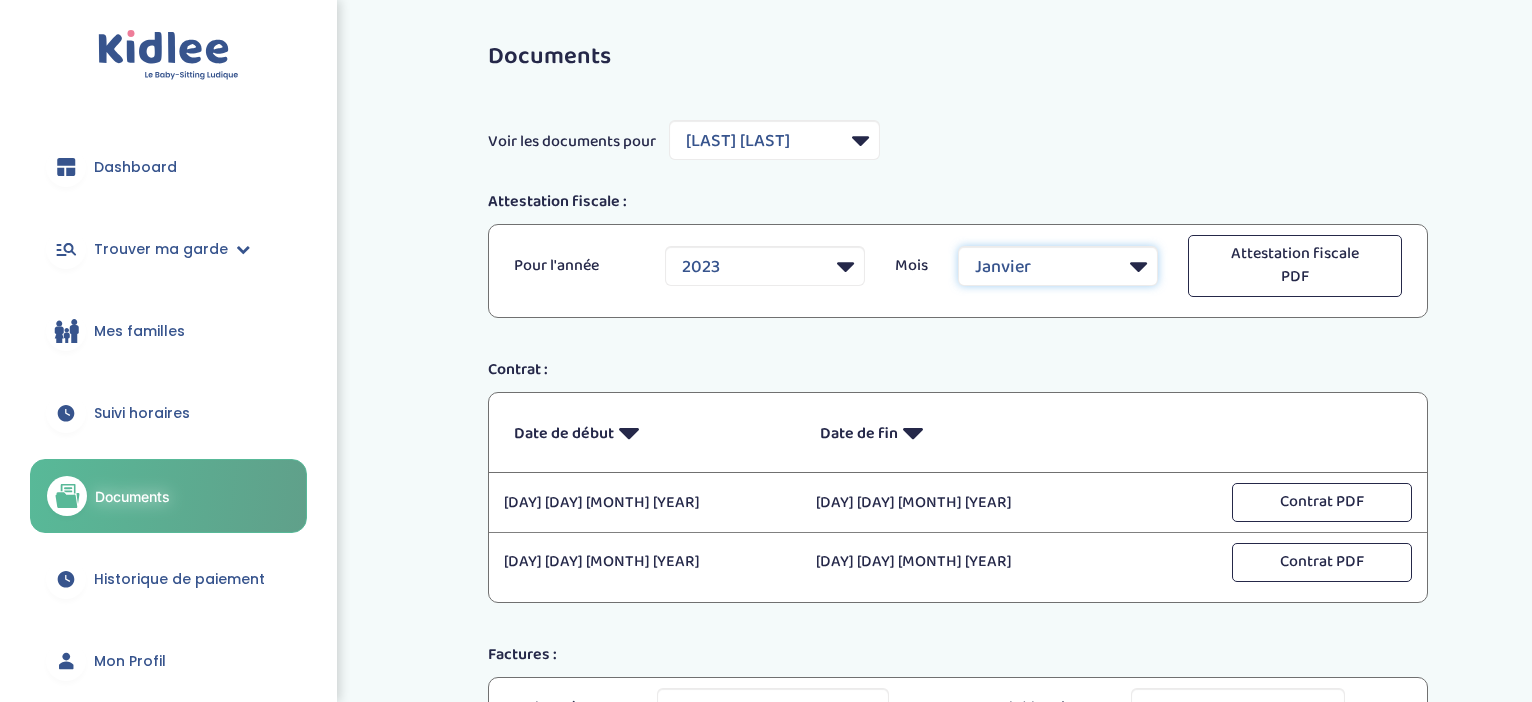 click on "Tous les mois
Janvier
Février
Mars
Avril
Mai
Juin
Juillet
Août
Septembre
Octobre
Novembre
Decembre" at bounding box center [1058, 266] 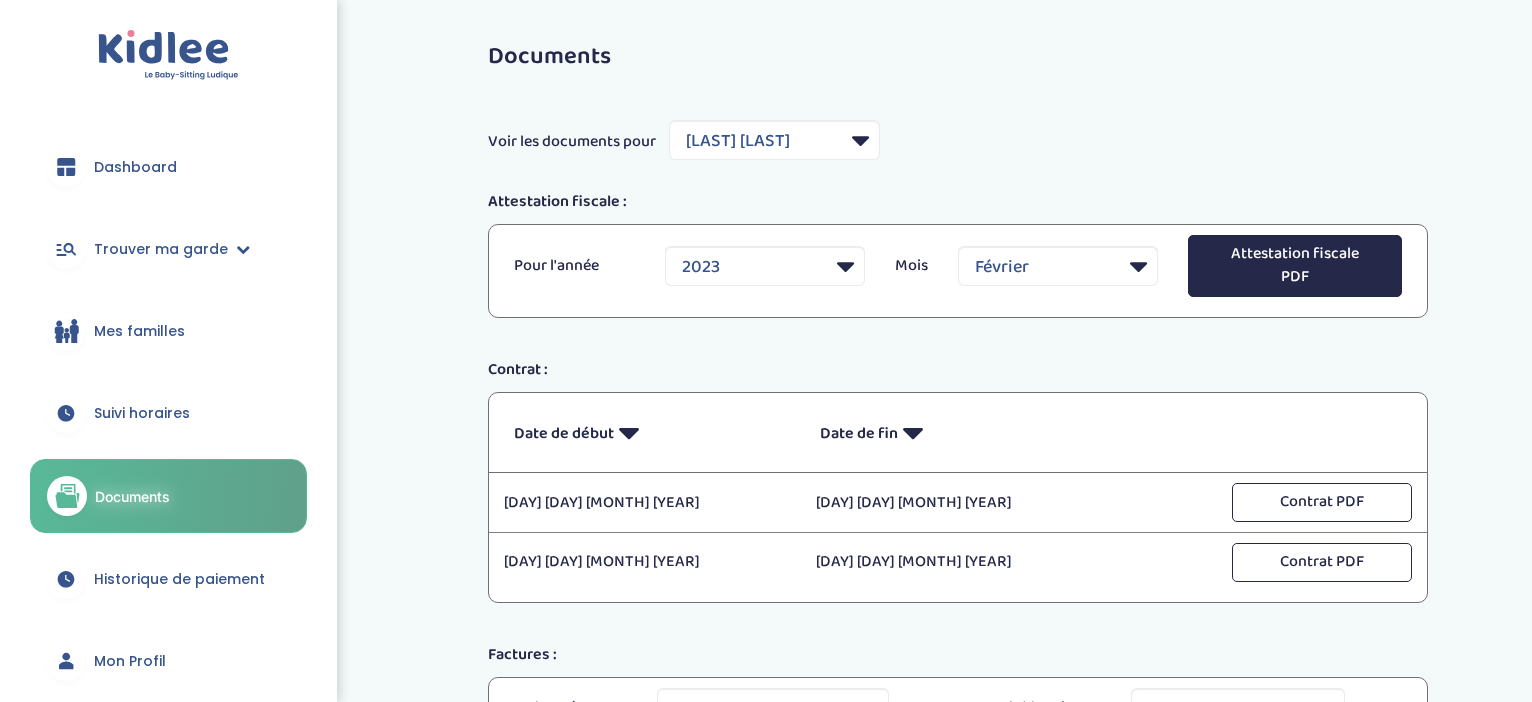 click on "Attestation fiscale PDF" at bounding box center [1295, 266] 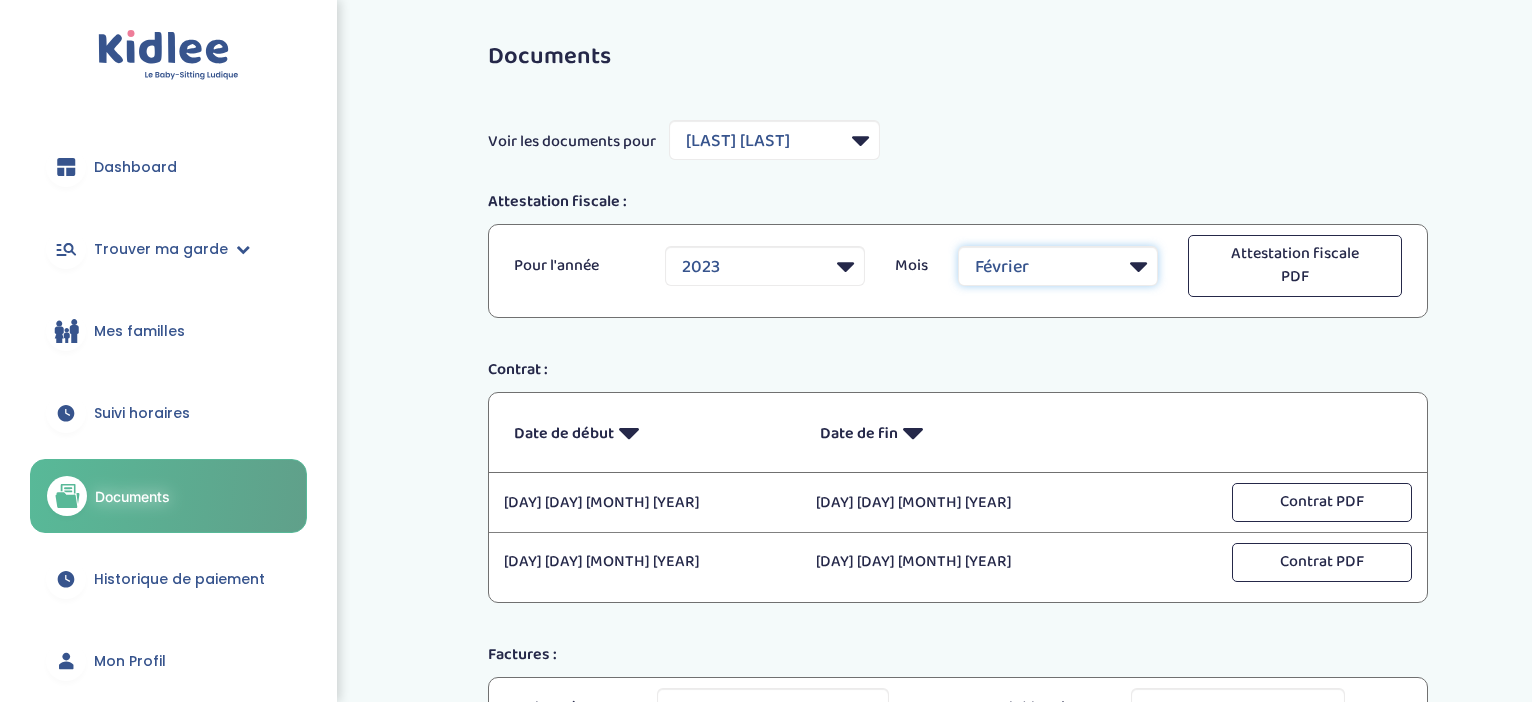 click on "Tous les mois
Janvier
Février
Mars
Avril
Mai
Juin
Juillet
Août
Septembre
Octobre
Novembre
Decembre" at bounding box center (1058, 266) 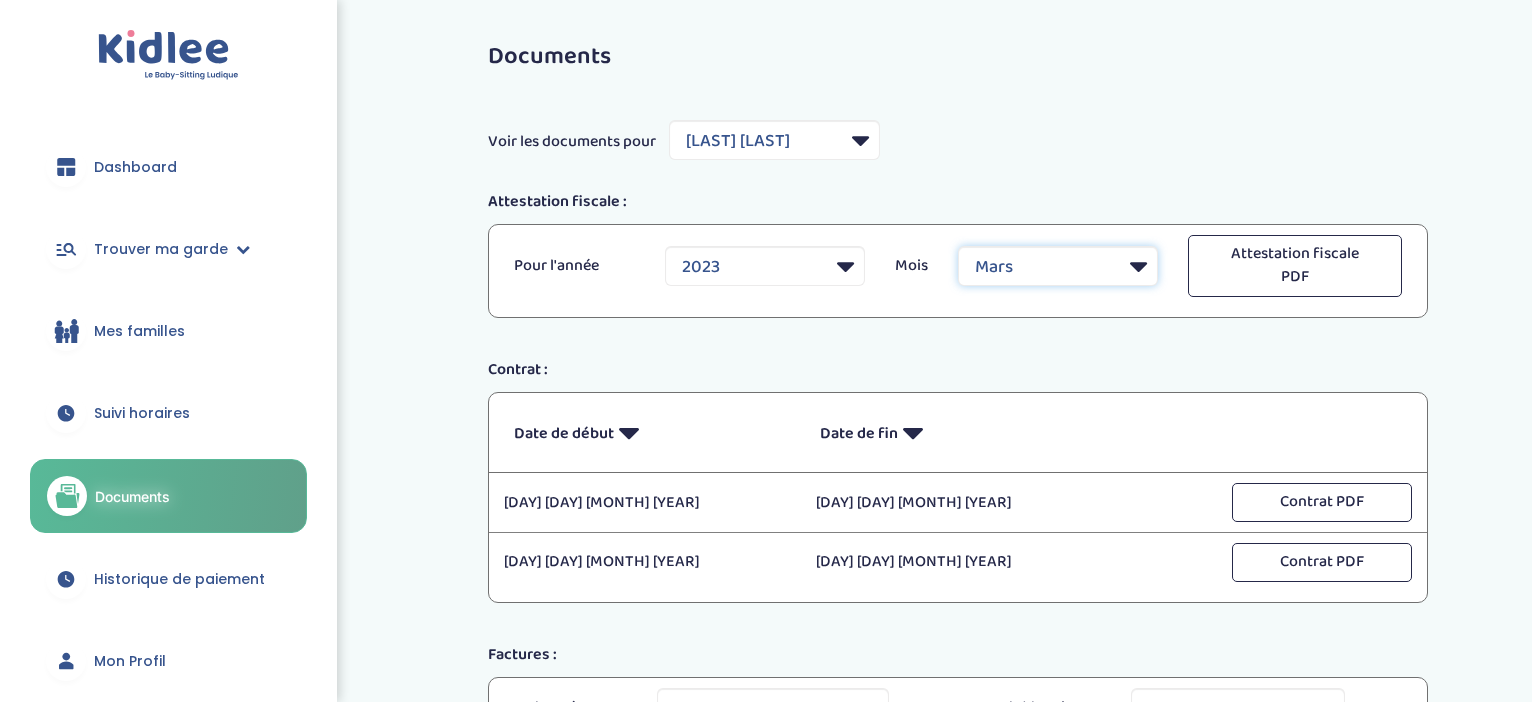 click on "Mars" at bounding box center (0, 0) 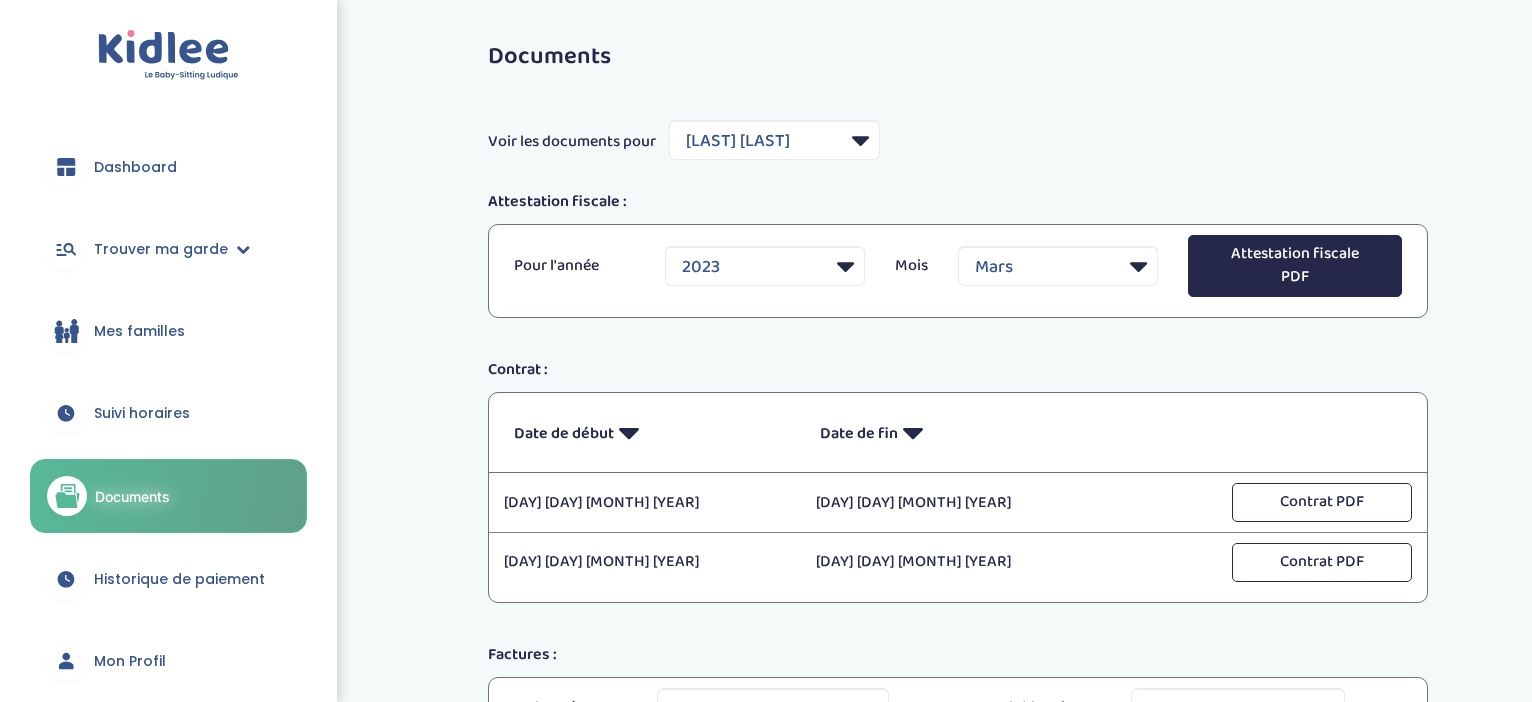 click on "Attestation fiscale PDF" at bounding box center [1295, 266] 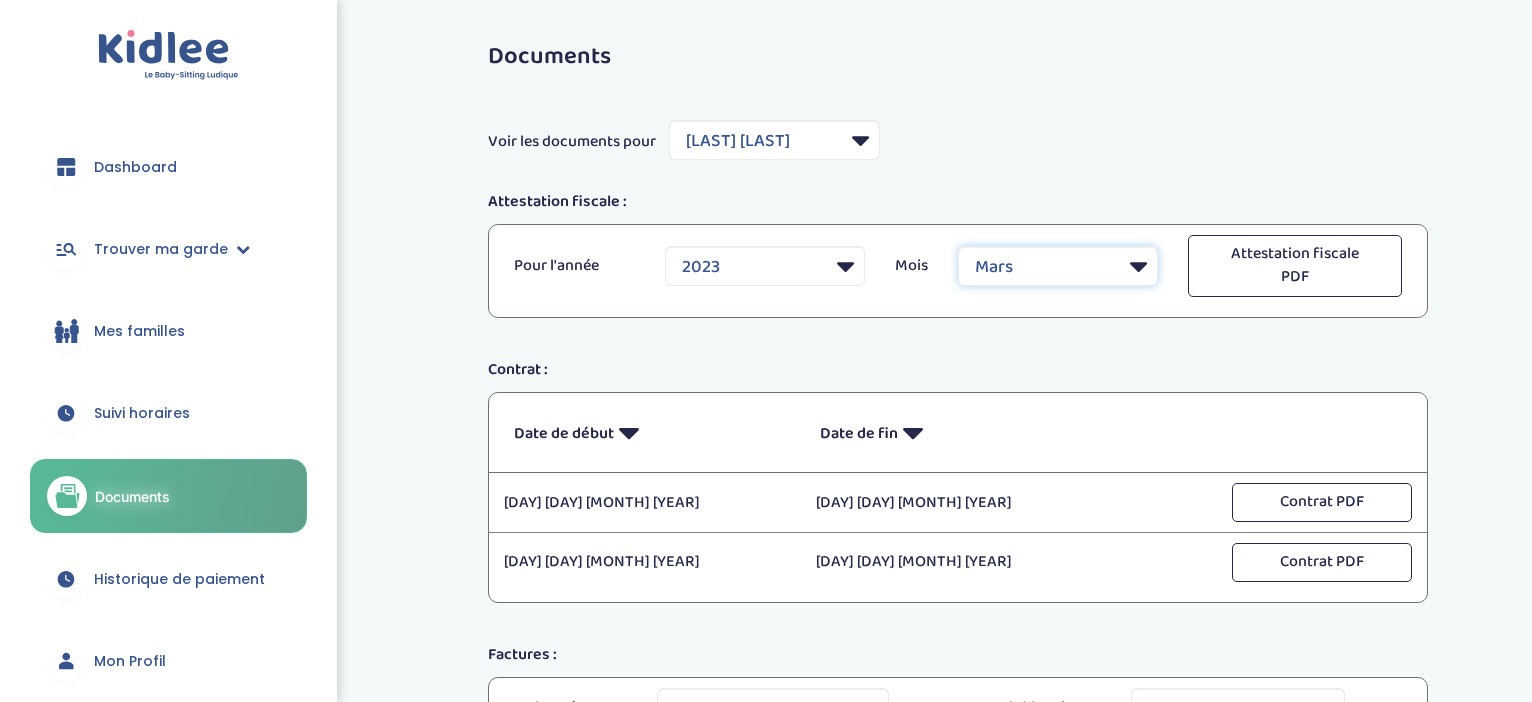 click on "Tous les mois
Janvier
Février
Mars
Avril
Mai
Juin
Juillet
Août
Septembre
Octobre
Novembre
Decembre" at bounding box center [1058, 266] 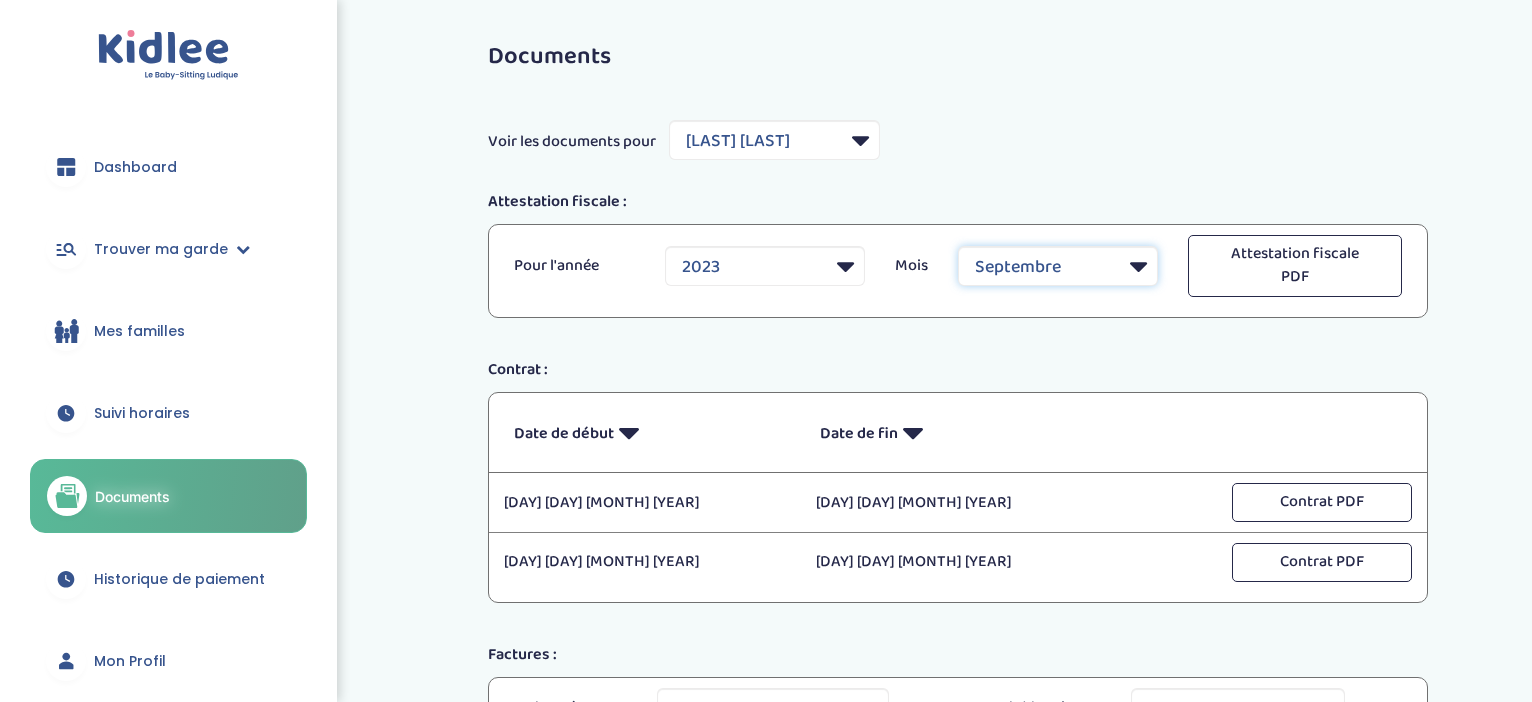 click on "Tous les mois
Janvier
Février
Mars
Avril
Mai
Juin
Juillet
Août
Septembre
Octobre
Novembre
Decembre" at bounding box center (1058, 266) 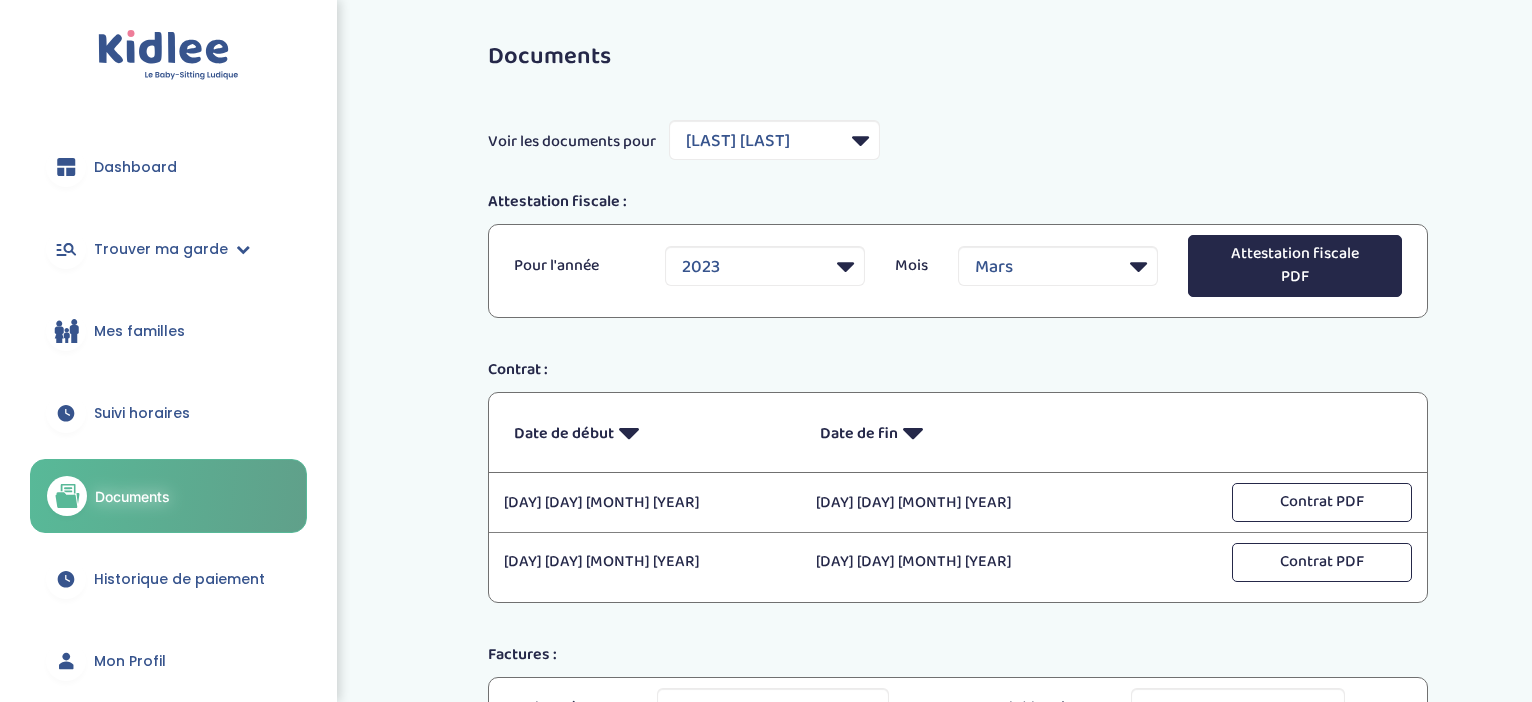 click on "Attestation fiscale PDF" at bounding box center (1295, 266) 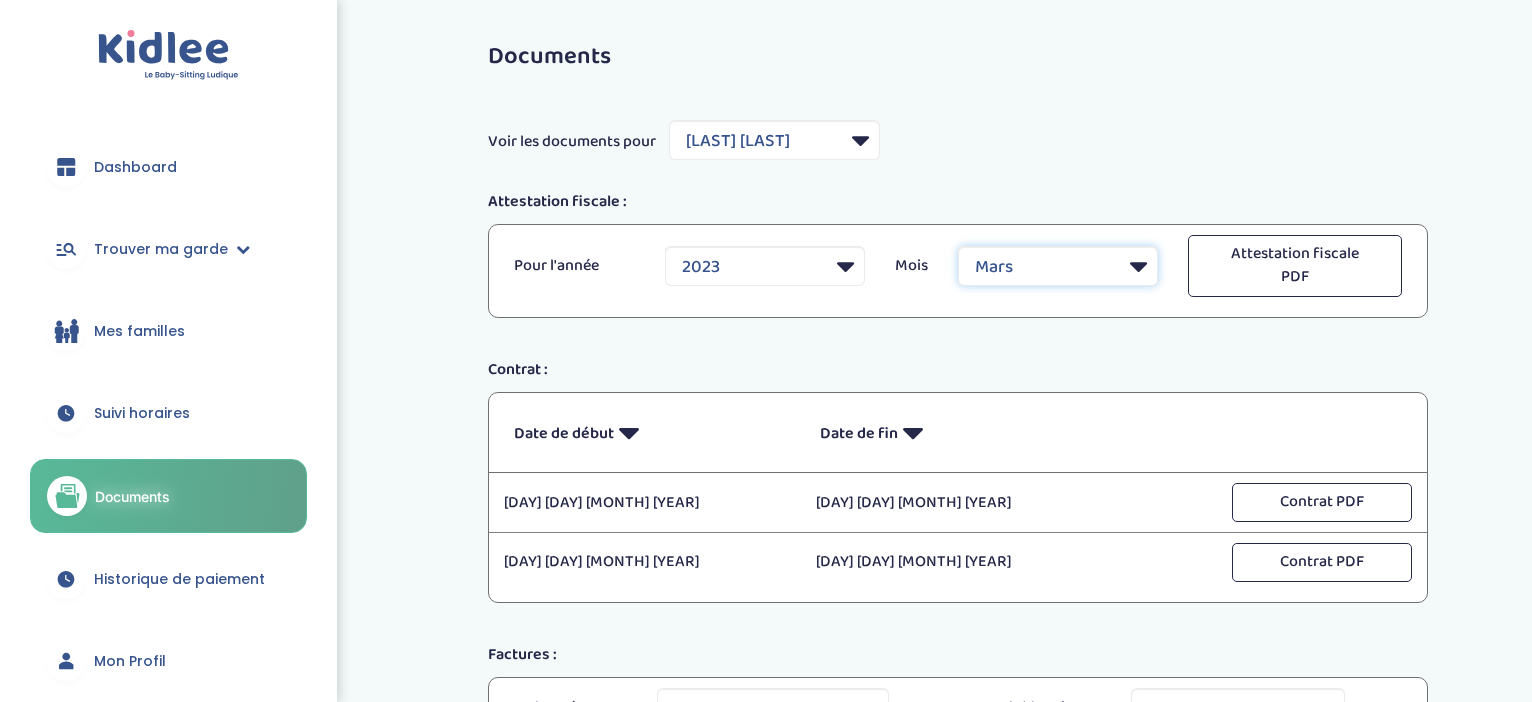 click on "Tous les mois
Janvier
Février
Mars
Avril
Mai
Juin
Juillet
Août
Septembre
Octobre
Novembre
Decembre" at bounding box center (1058, 266) 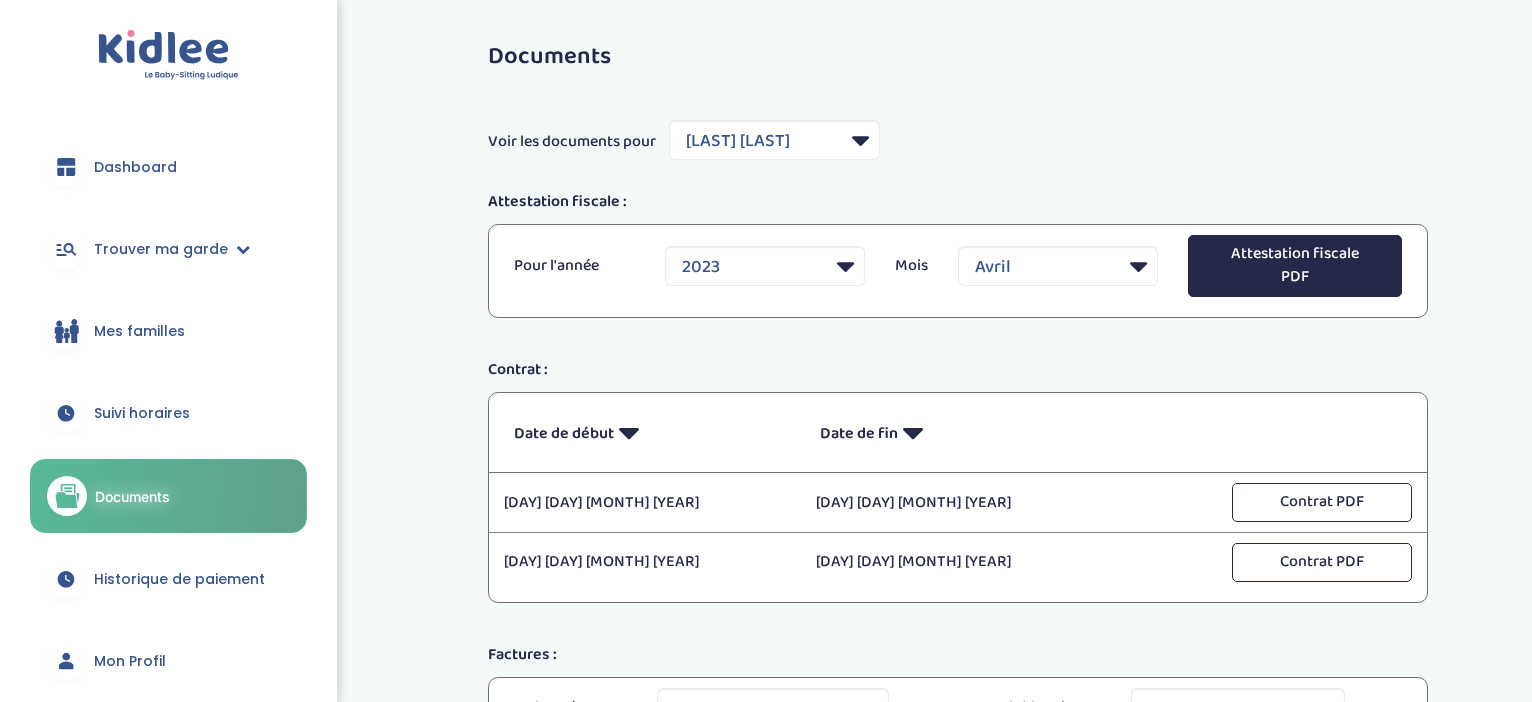 click on "Attestation fiscale PDF" at bounding box center (1295, 266) 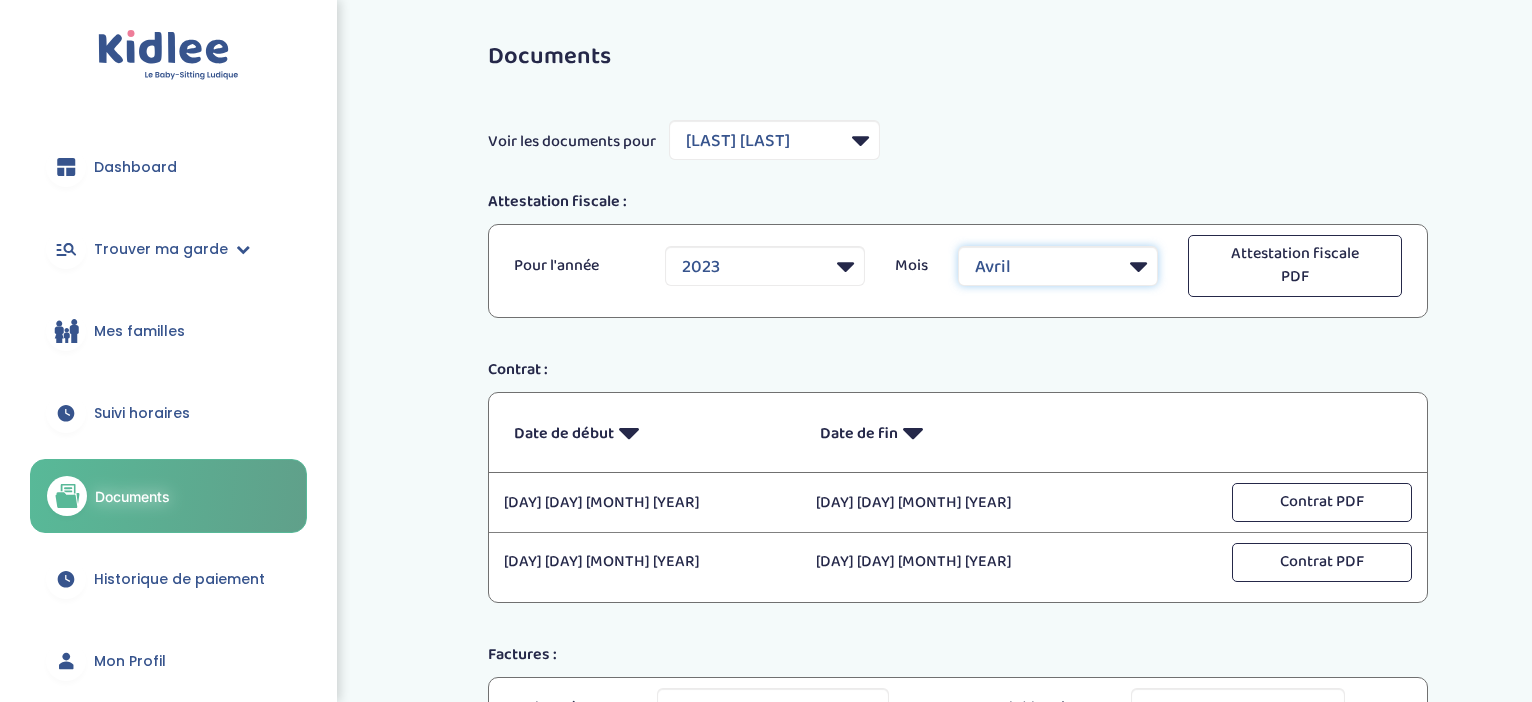click on "Tous les mois
Janvier
Février
Mars
Avril
Mai
Juin
Juillet
Août
Septembre
Octobre
Novembre
Decembre" at bounding box center [1058, 266] 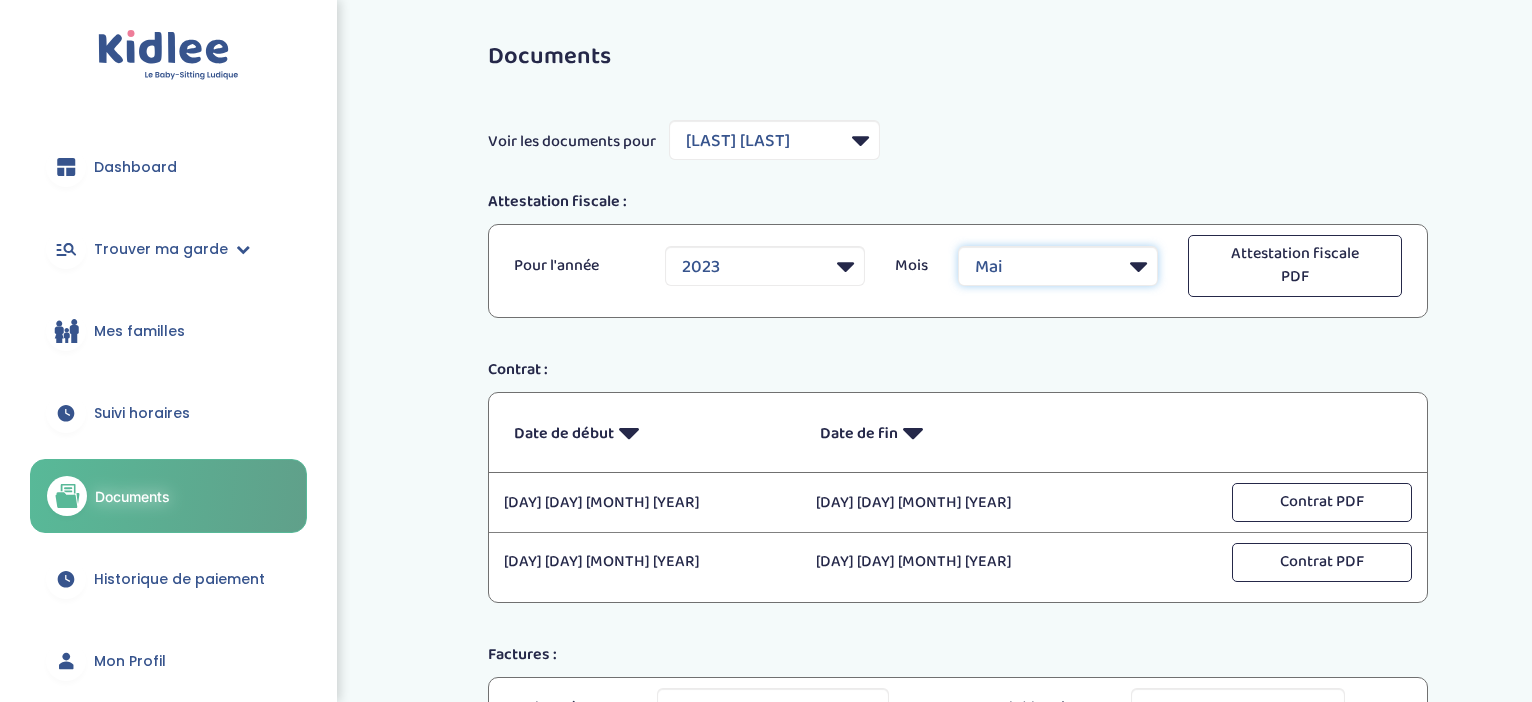 click on "Mai" at bounding box center [0, 0] 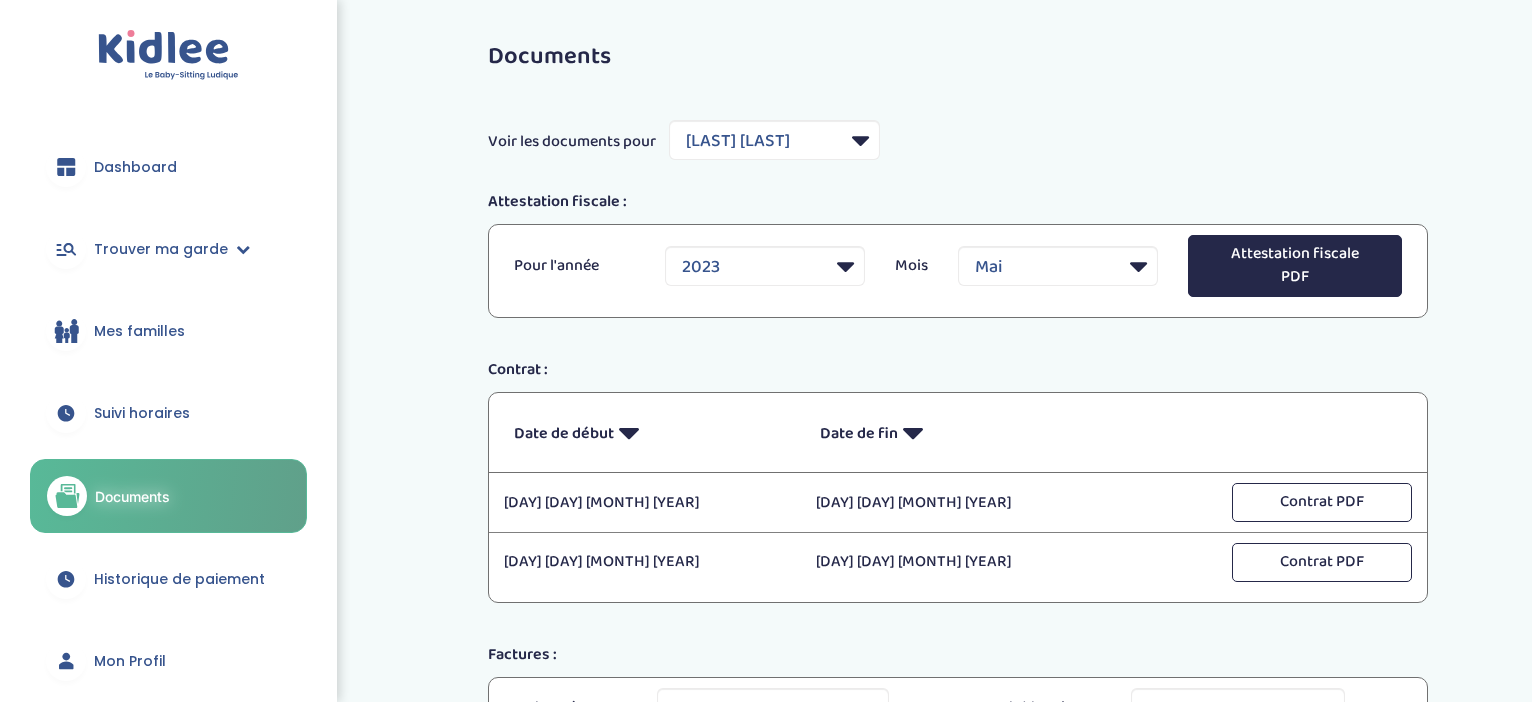 click on "Attestation fiscale PDF" at bounding box center (1295, 266) 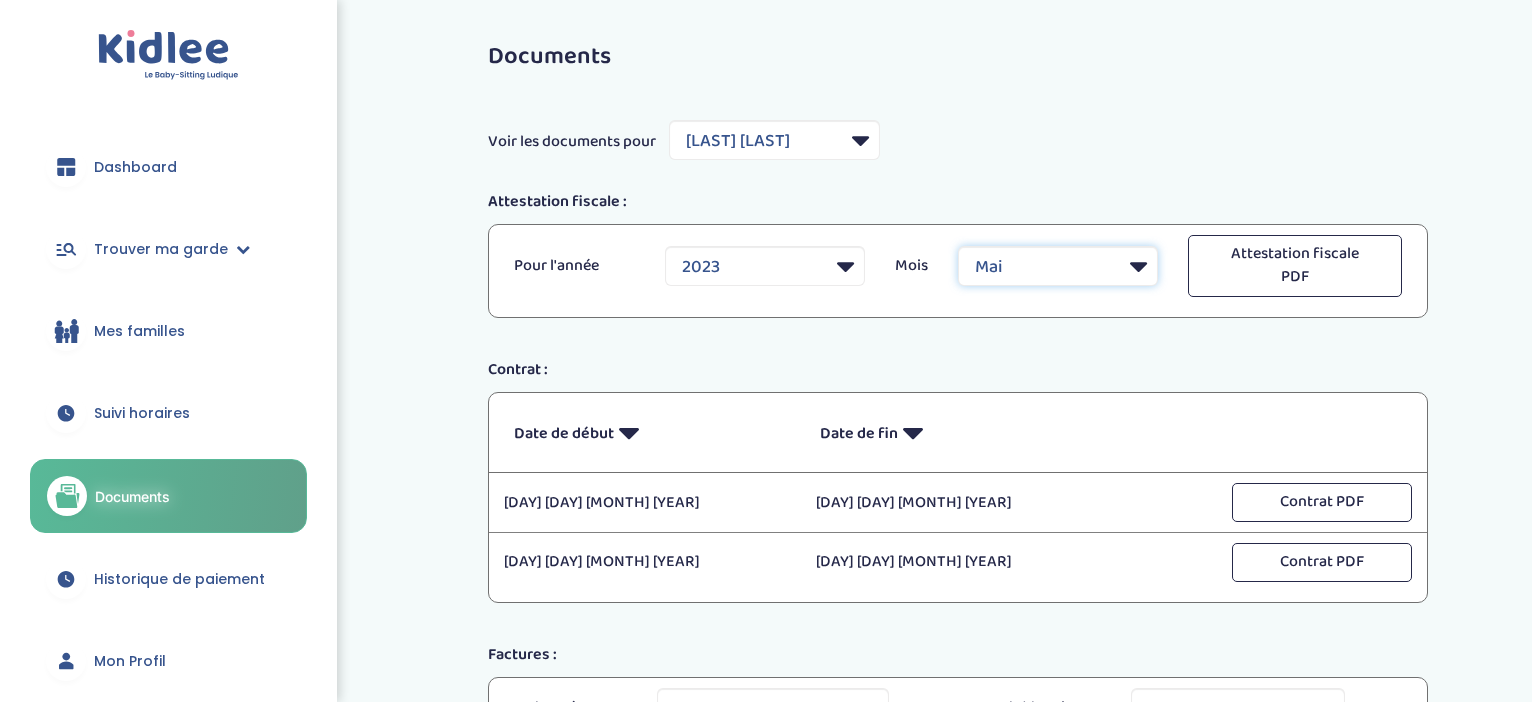 click on "Tous les mois
Janvier
Février
Mars
Avril
Mai
Juin
Juillet
Août
Septembre
Octobre
Novembre
Decembre" at bounding box center [1058, 266] 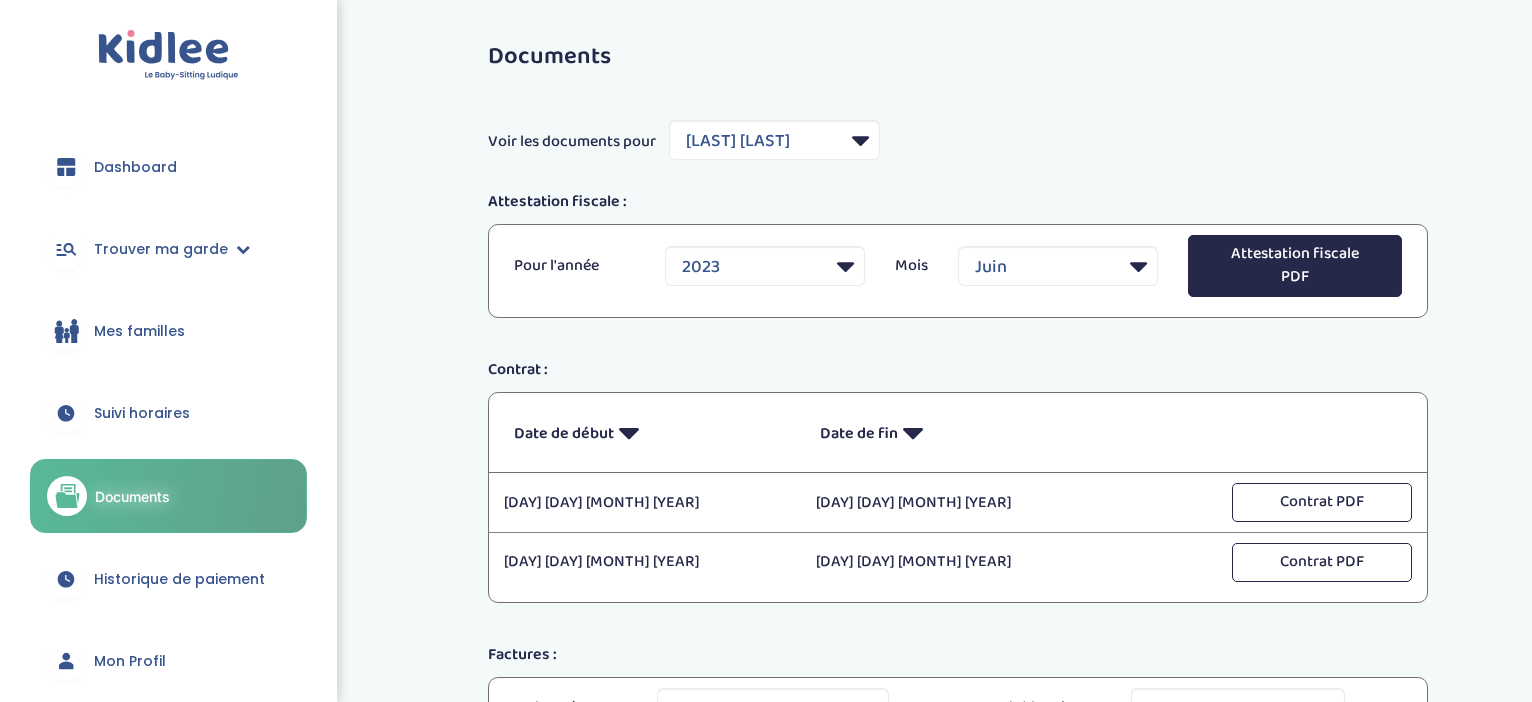 click on "Attestation fiscale PDF" at bounding box center [1295, 266] 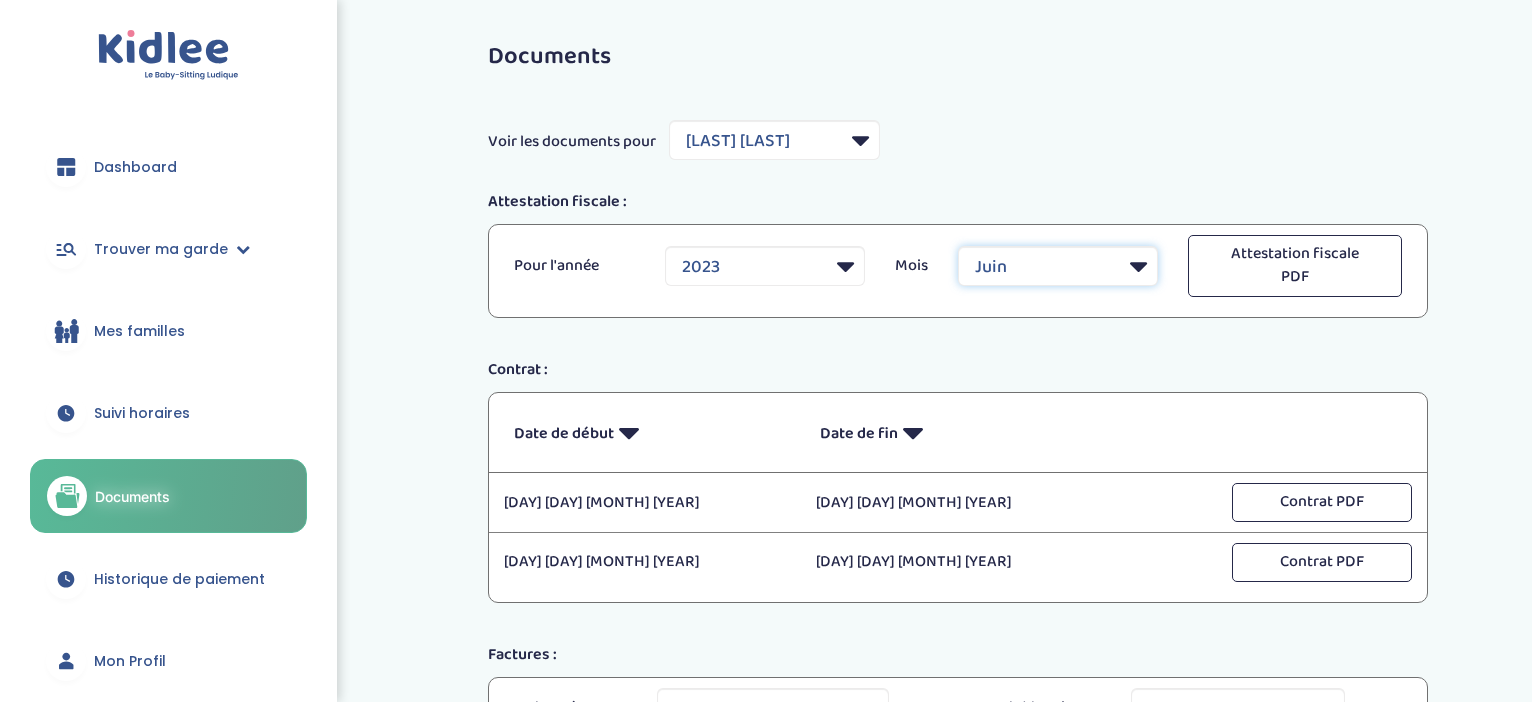 click on "Tous les mois
Janvier
Février
Mars
Avril
Mai
Juin
Juillet
Août
Septembre
Octobre
Novembre
Decembre" at bounding box center (1058, 266) 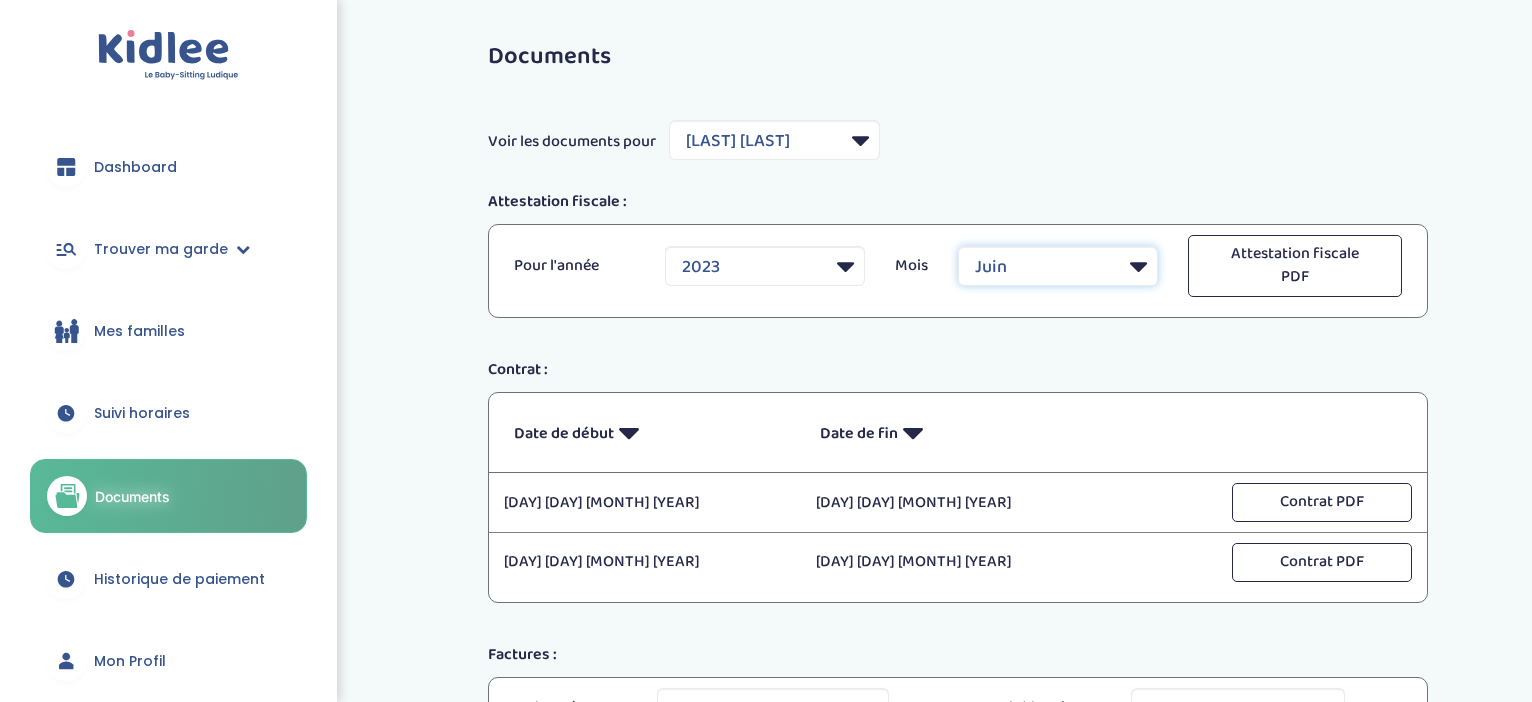 click on "Juillet" at bounding box center [0, 0] 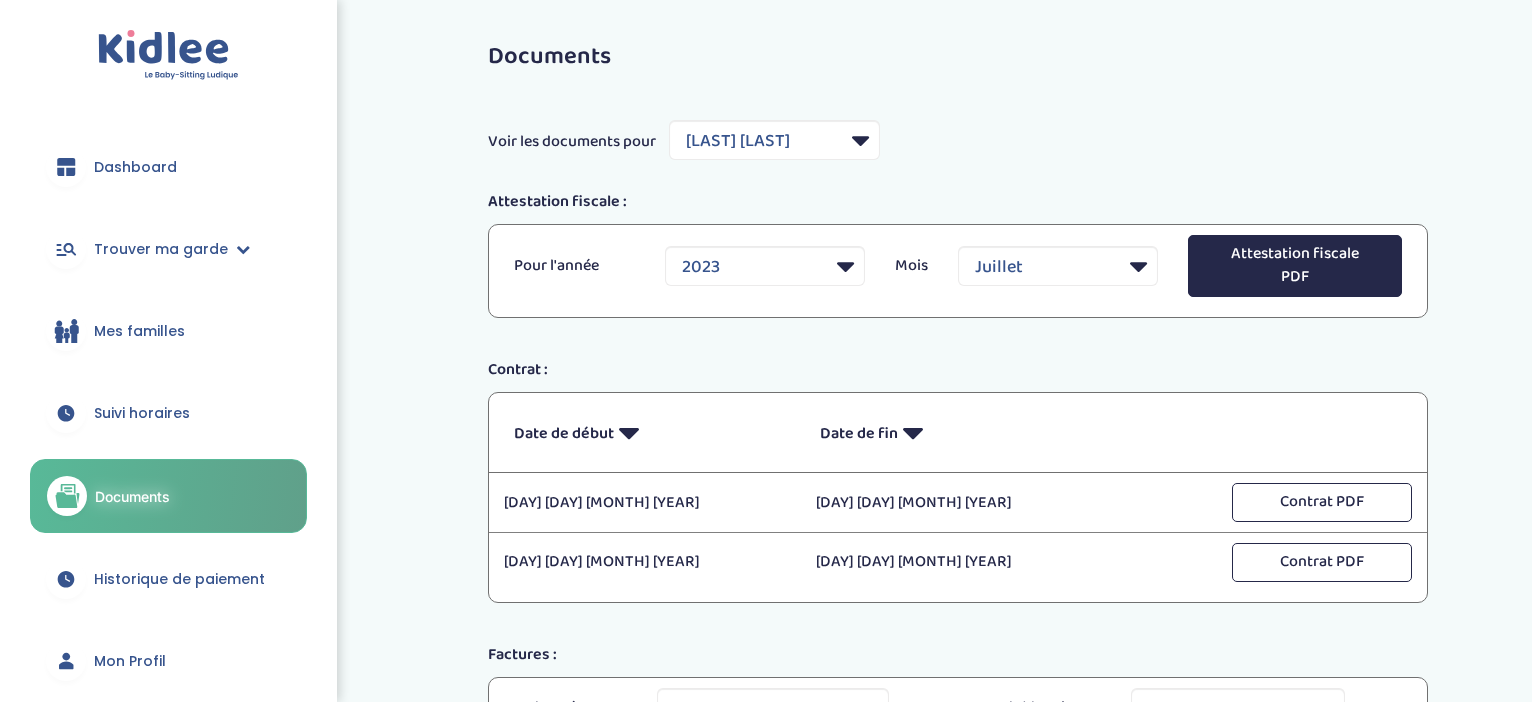 click on "Attestation fiscale PDF" at bounding box center [1295, 266] 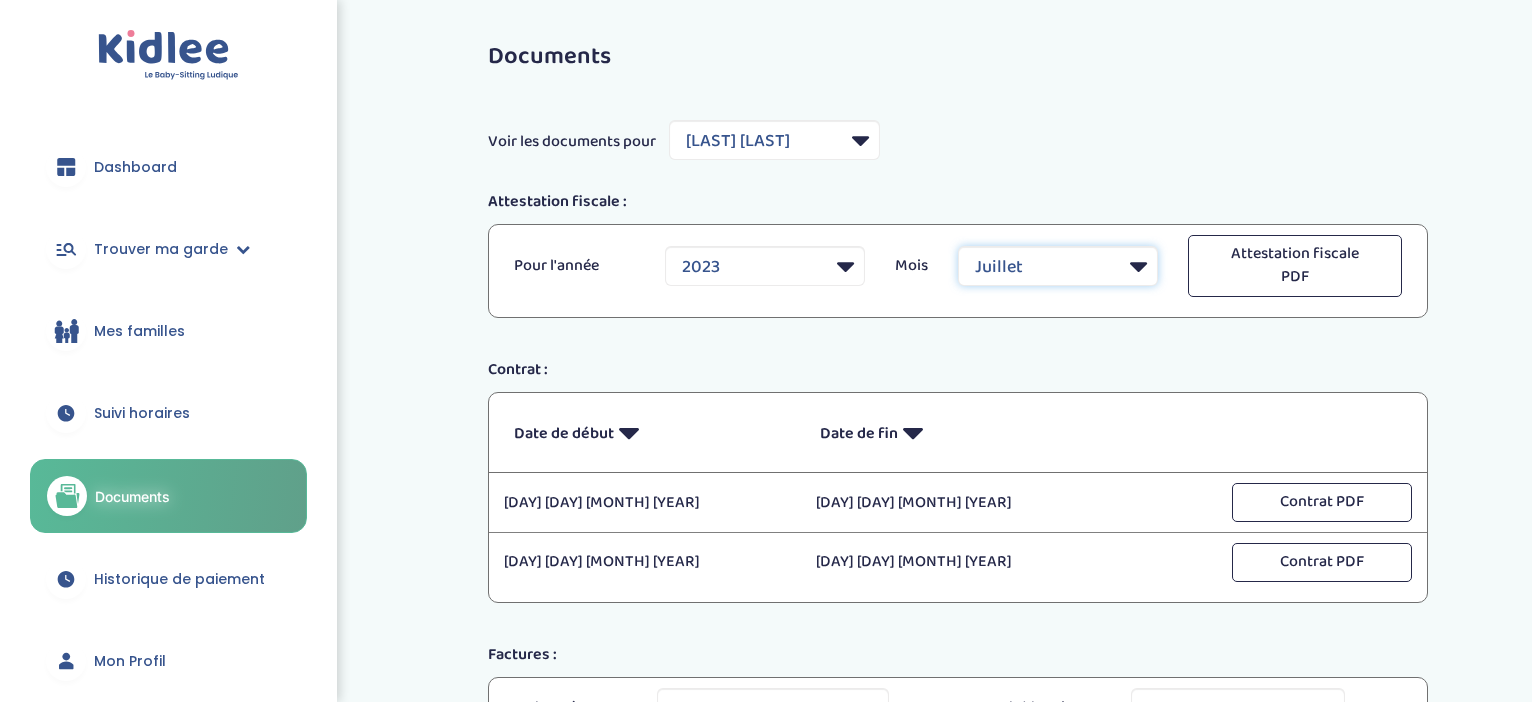 click on "Tous les mois
Janvier
Février
Mars
Avril
Mai
Juin
Juillet
Août
Septembre
Octobre
Novembre
Decembre" at bounding box center (1058, 266) 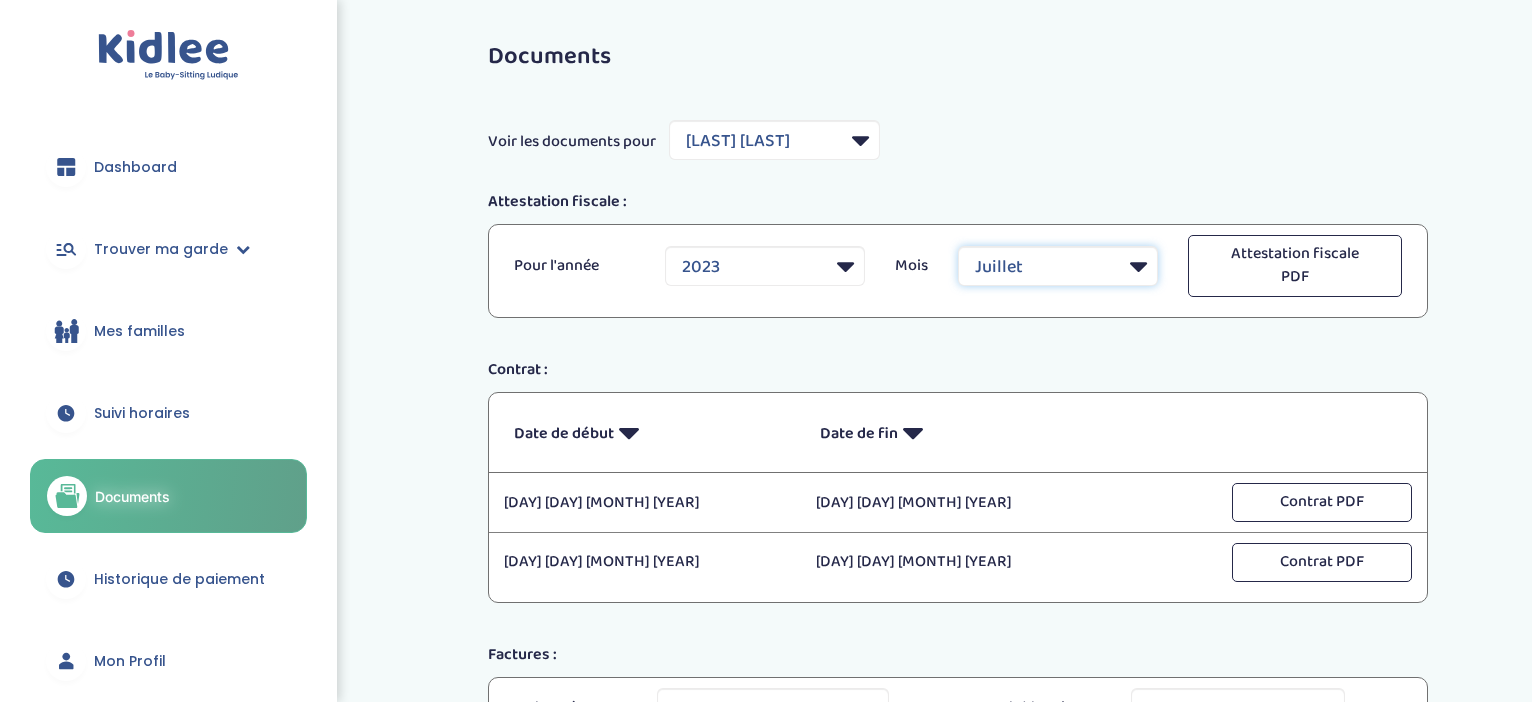 click on "Tous les mois
Janvier
Février
Mars
Avril
Mai
Juin
Juillet
Août
Septembre
Octobre
Novembre
Decembre" at bounding box center [1058, 266] 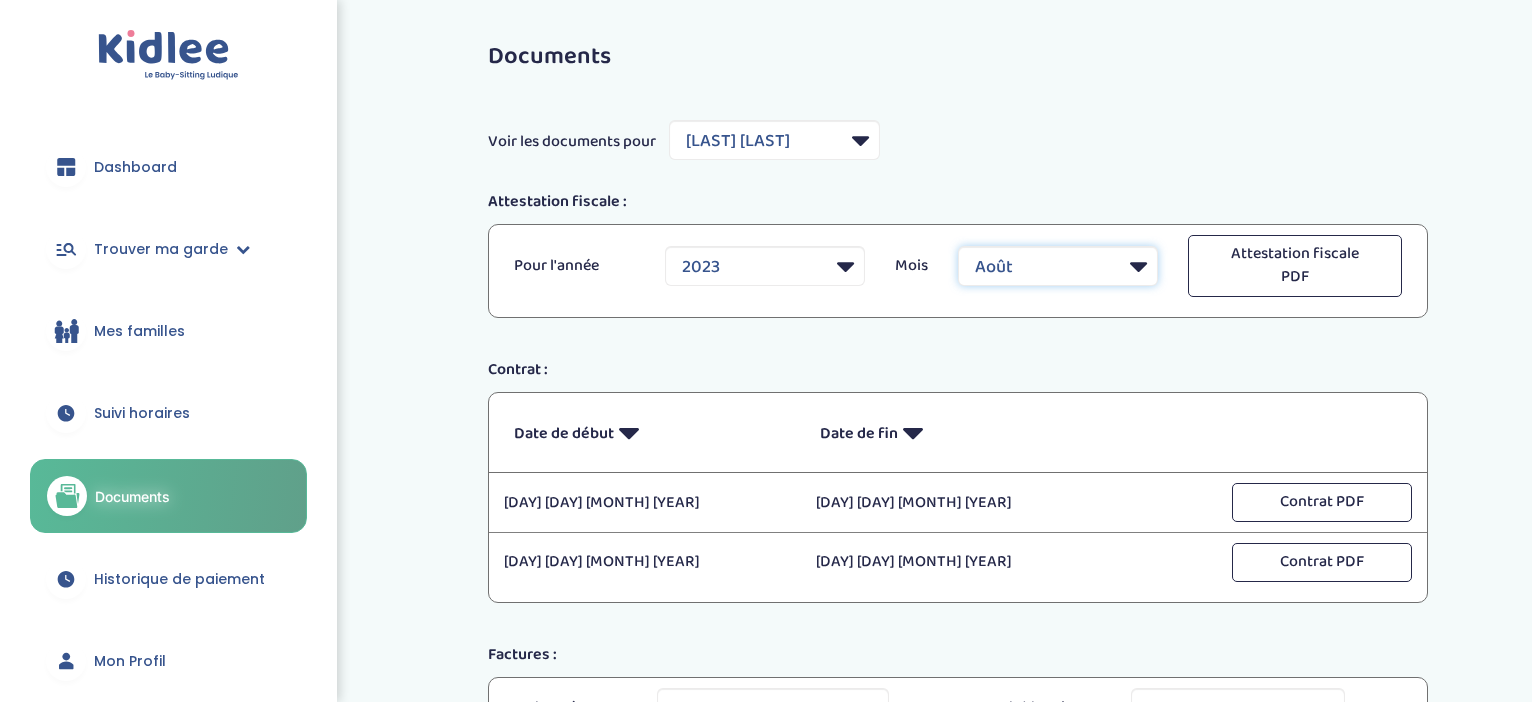 click on "Août" at bounding box center (0, 0) 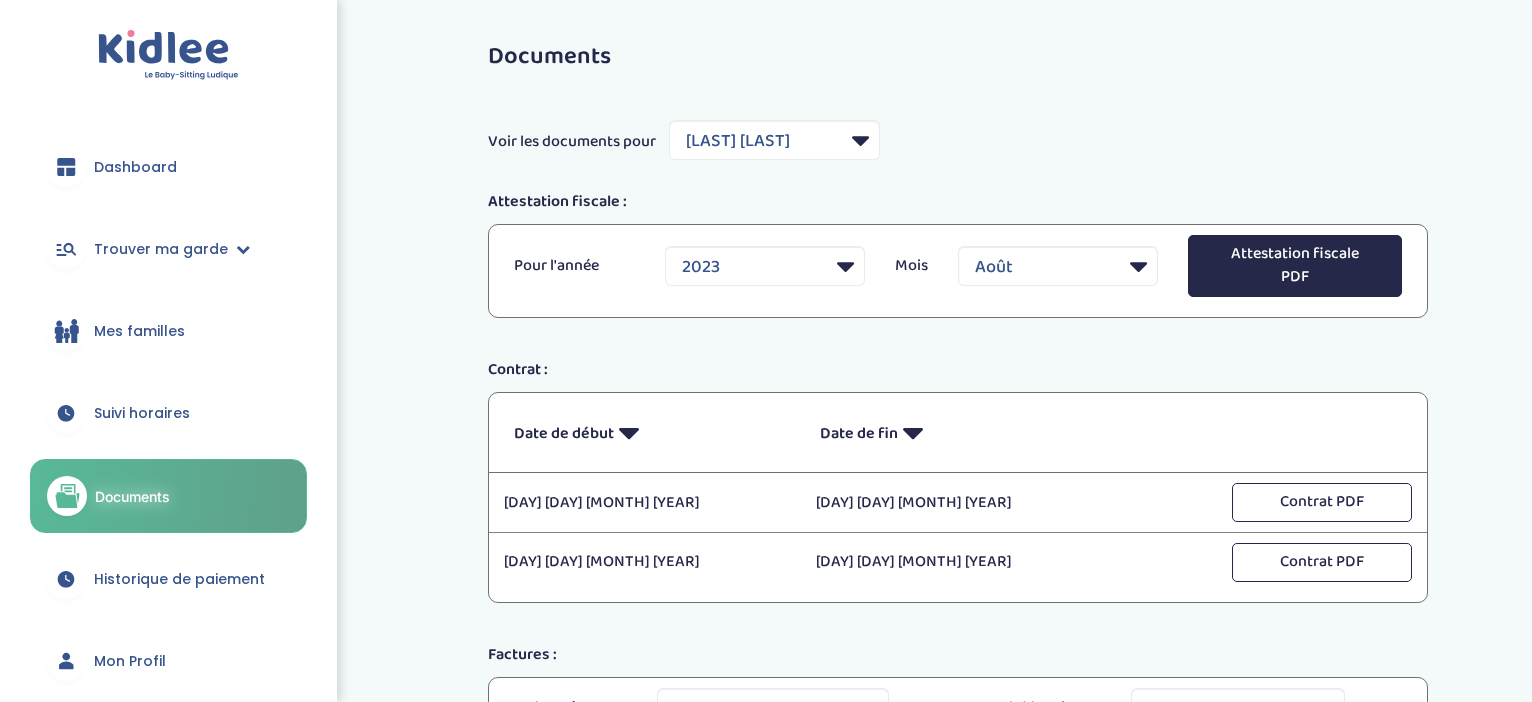 click on "Attestation fiscale PDF" at bounding box center (1295, 266) 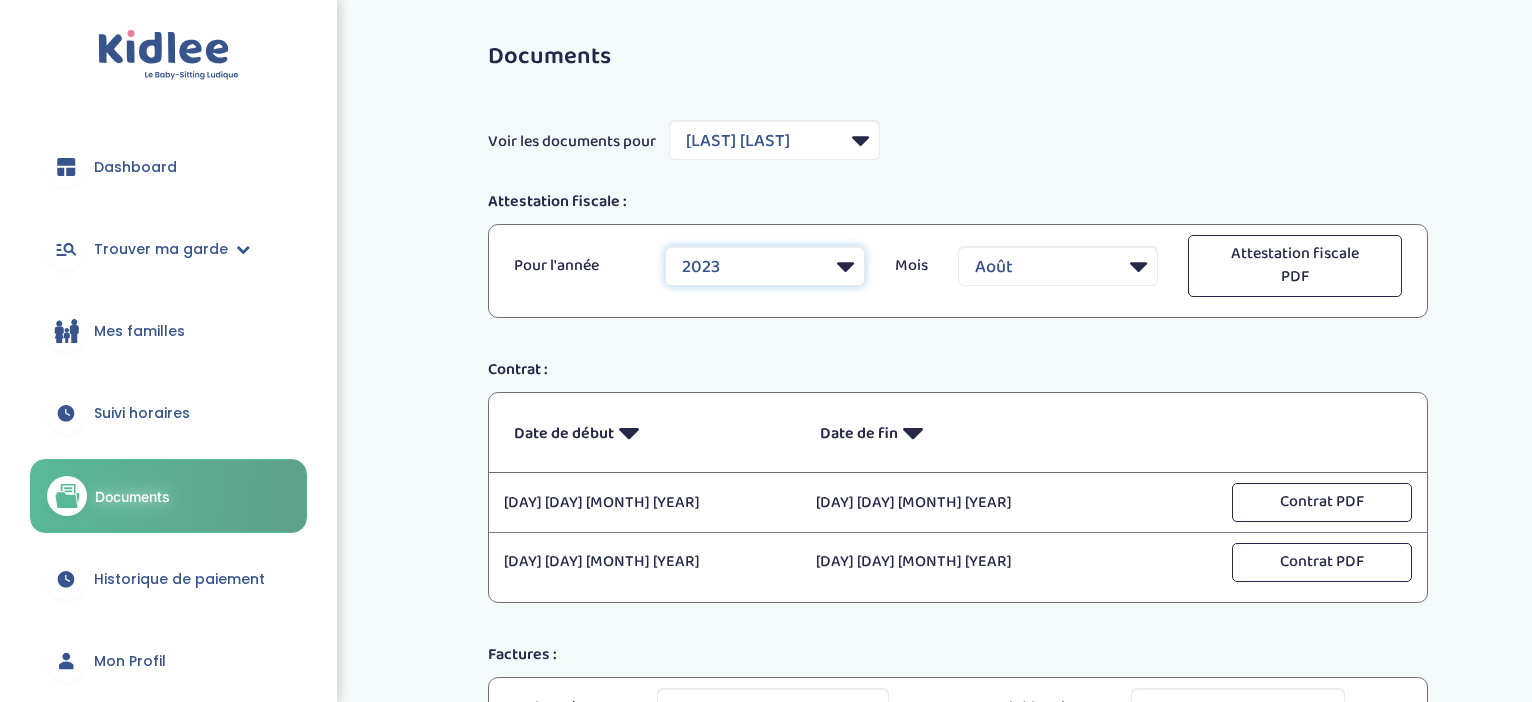click on "2023" at bounding box center [765, 266] 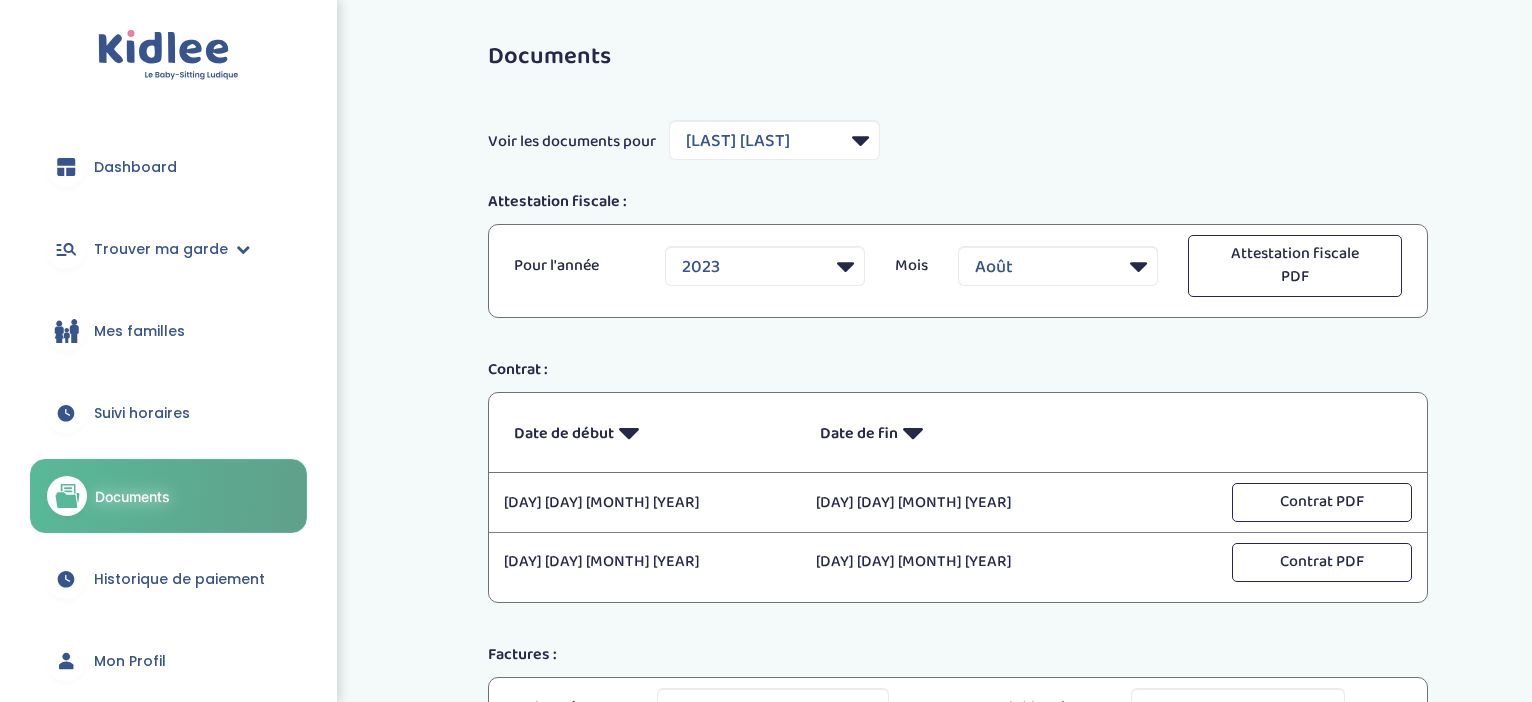 click on "Attestation fiscale :
Pour l'année
[YEAR]
Mois
Tous les mois
Janvier
Février
Mars
Avril
Mai
Juin
Juillet
Août
Septembre
Octobre
Novembre
Decembre
Attestation fiscale PDF" at bounding box center [958, 254] 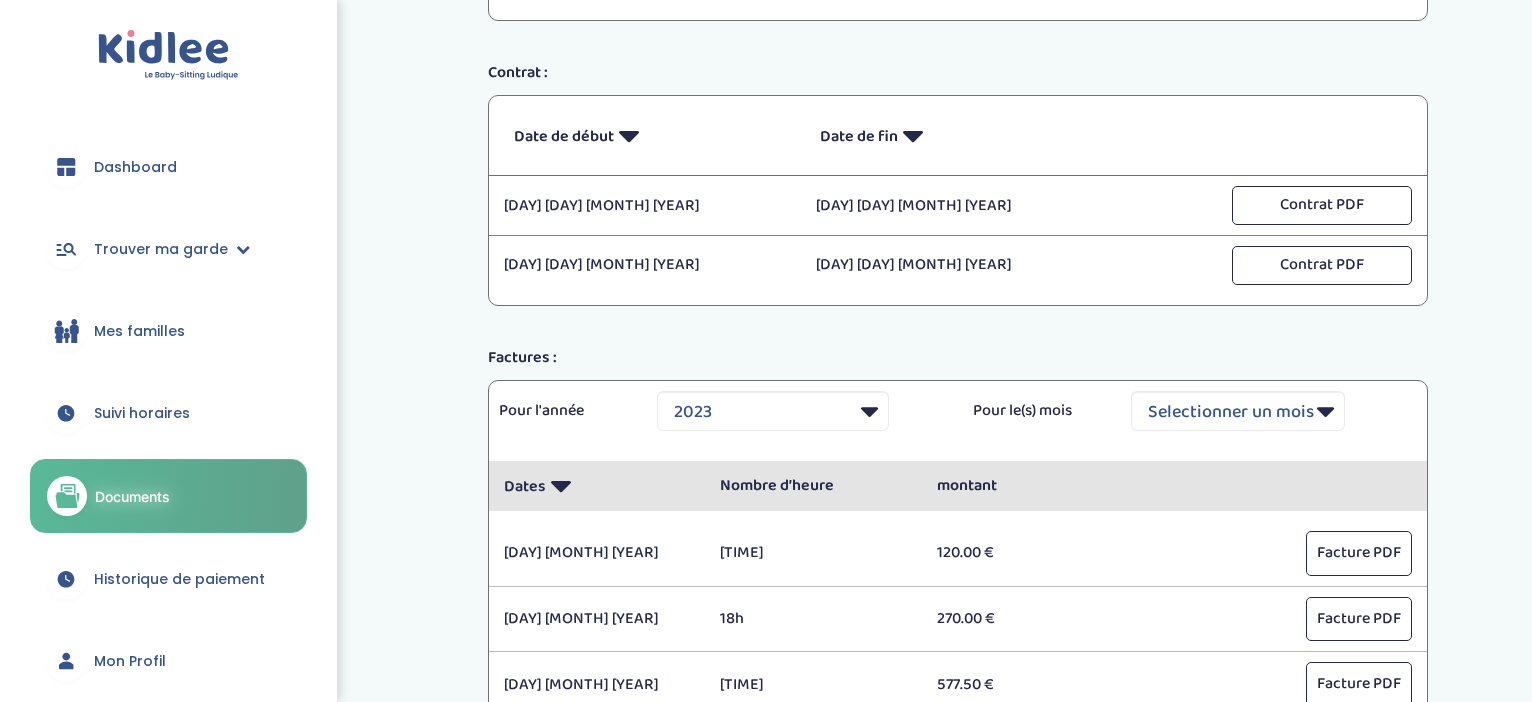 scroll, scrollTop: 0, scrollLeft: 0, axis: both 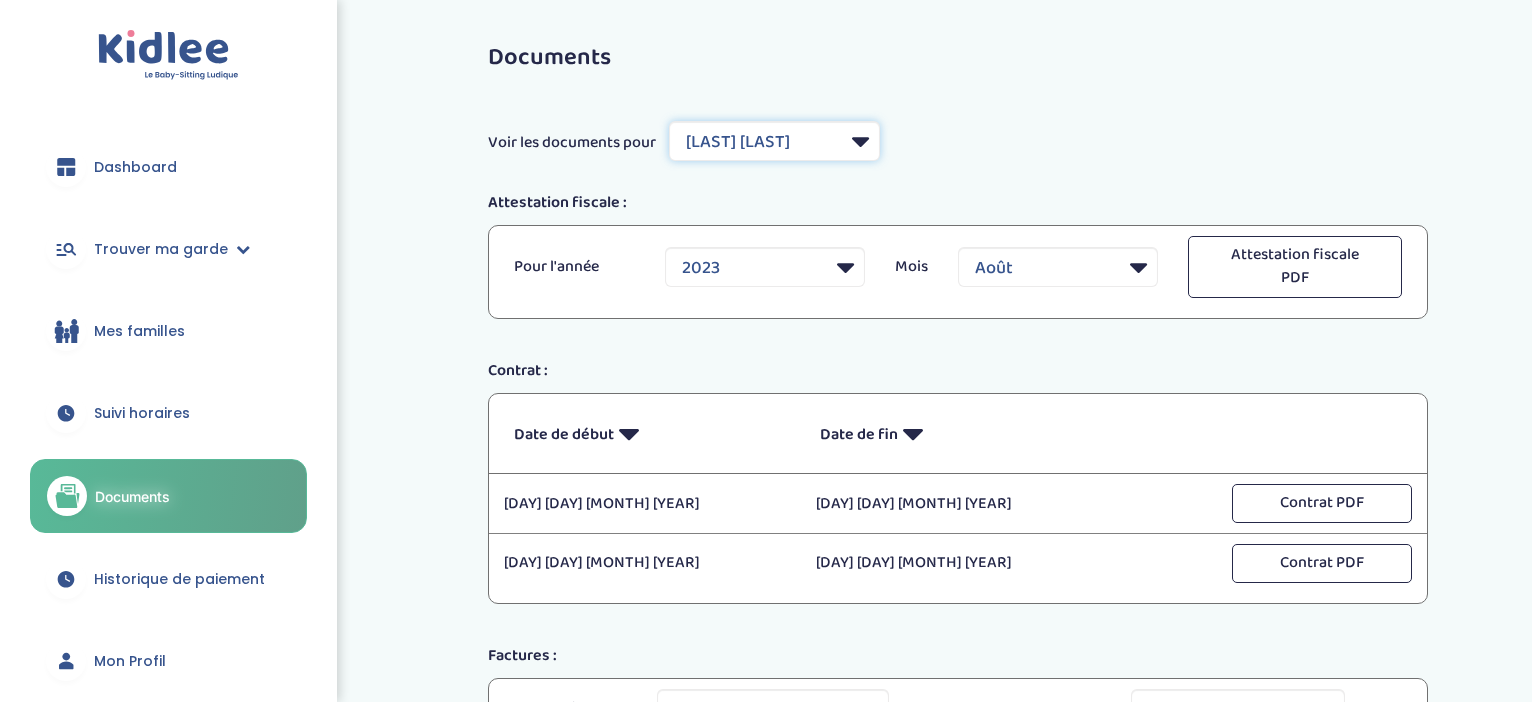 click on "Filtrer par Famille
[LAST] [LAST]
[LAST] [LAST]
[LAST] [LAST]
[LAST] [LAST] [LAST]" at bounding box center (774, 141) 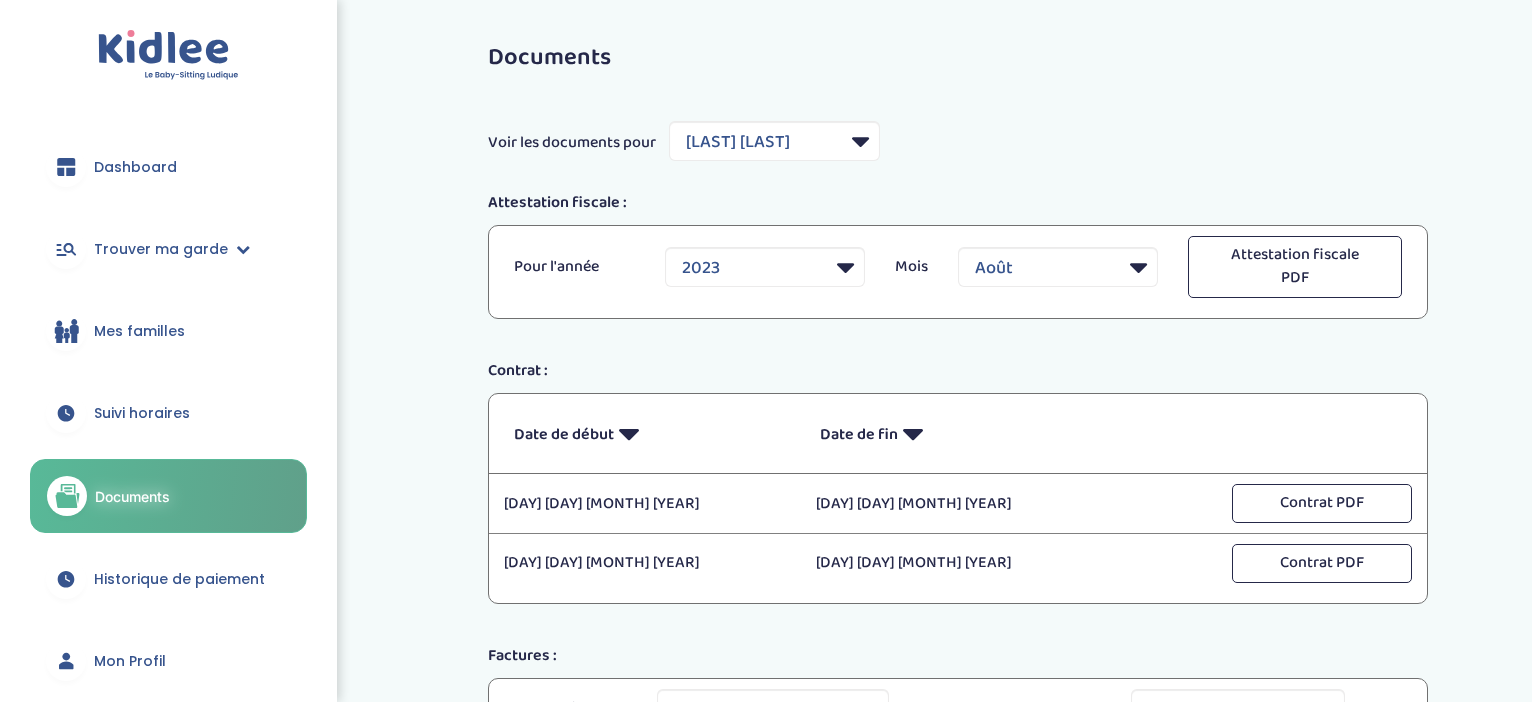 click on "Documents
Voir les documents pour   Filtrer par Famille
[LAST] [LAST]
[LAST] [LAST]
[LAST] [LAST]
[LAST] [LAST] [LAST]
Attestation fiscale :
Pour l'année
[YEAR]
Mois
Tous les mois
Janvier
Février
Mars
Avril
Mai Juin" at bounding box center [958, 683] 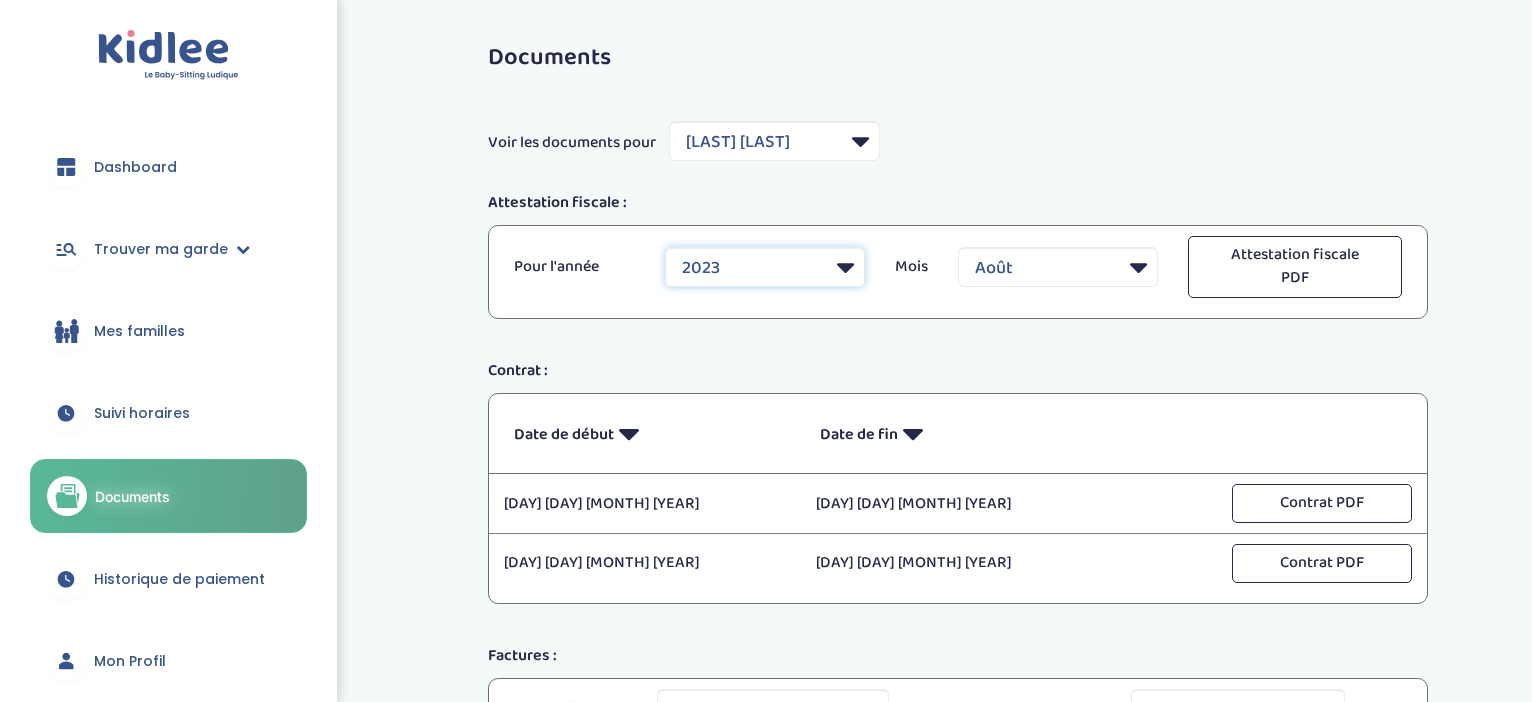 click on "2023" at bounding box center (765, 267) 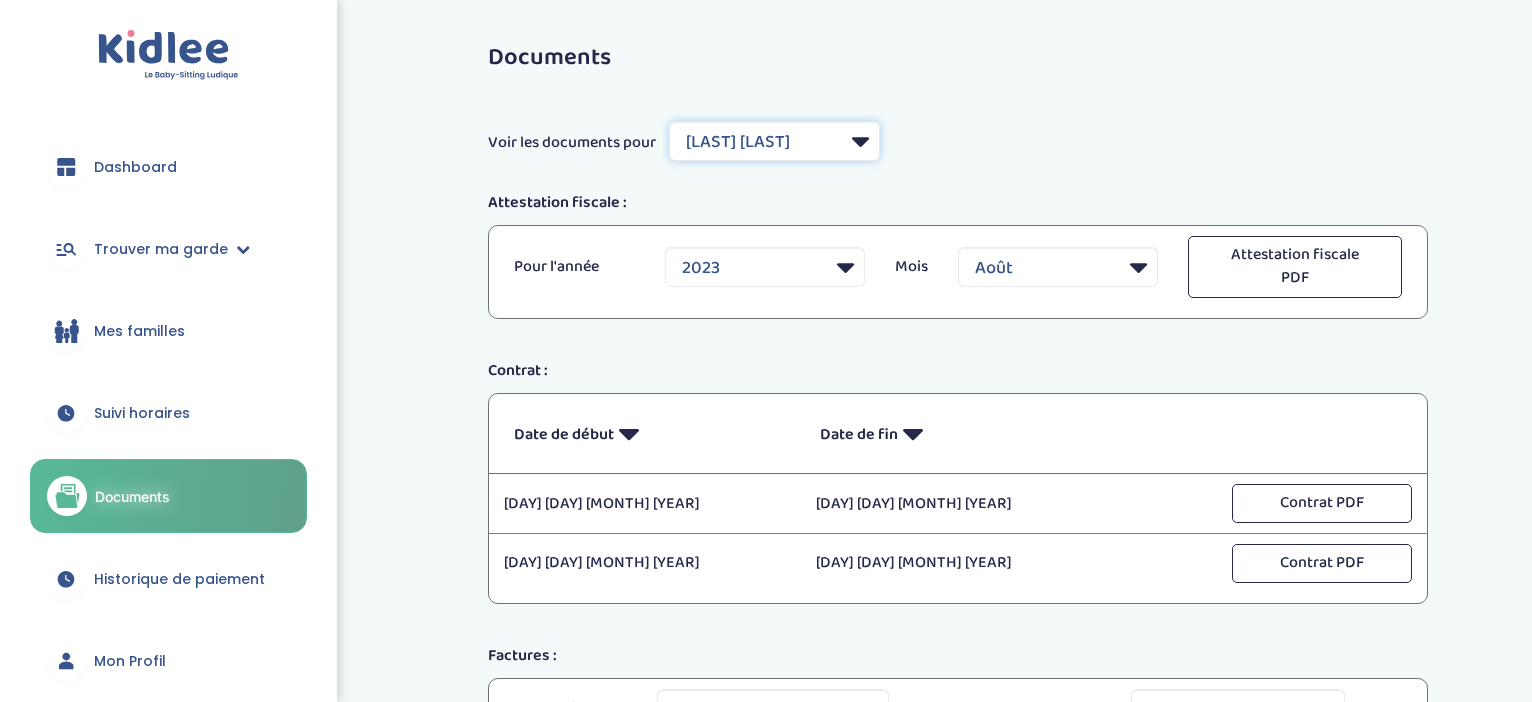 click on "Filtrer par Famille
[LAST] [LAST]
[LAST] [LAST]
[LAST] [LAST]
[LAST] [LAST] [LAST]" at bounding box center [774, 141] 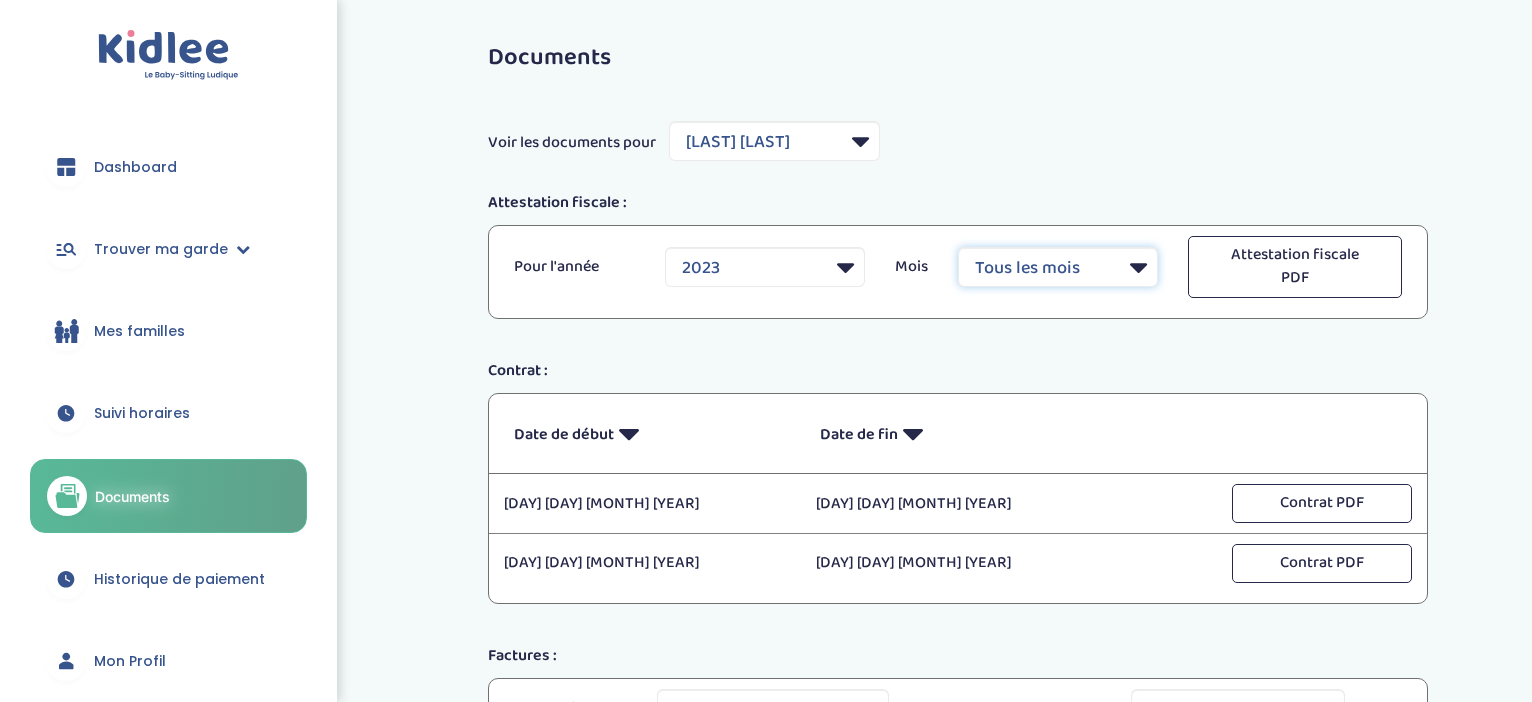 click on "Tous les mois
Janvier
Février
Mars
Avril
Mai
Juin
Juillet
Août
Septembre
Octobre
Novembre
Decembre" at bounding box center (1058, 267) 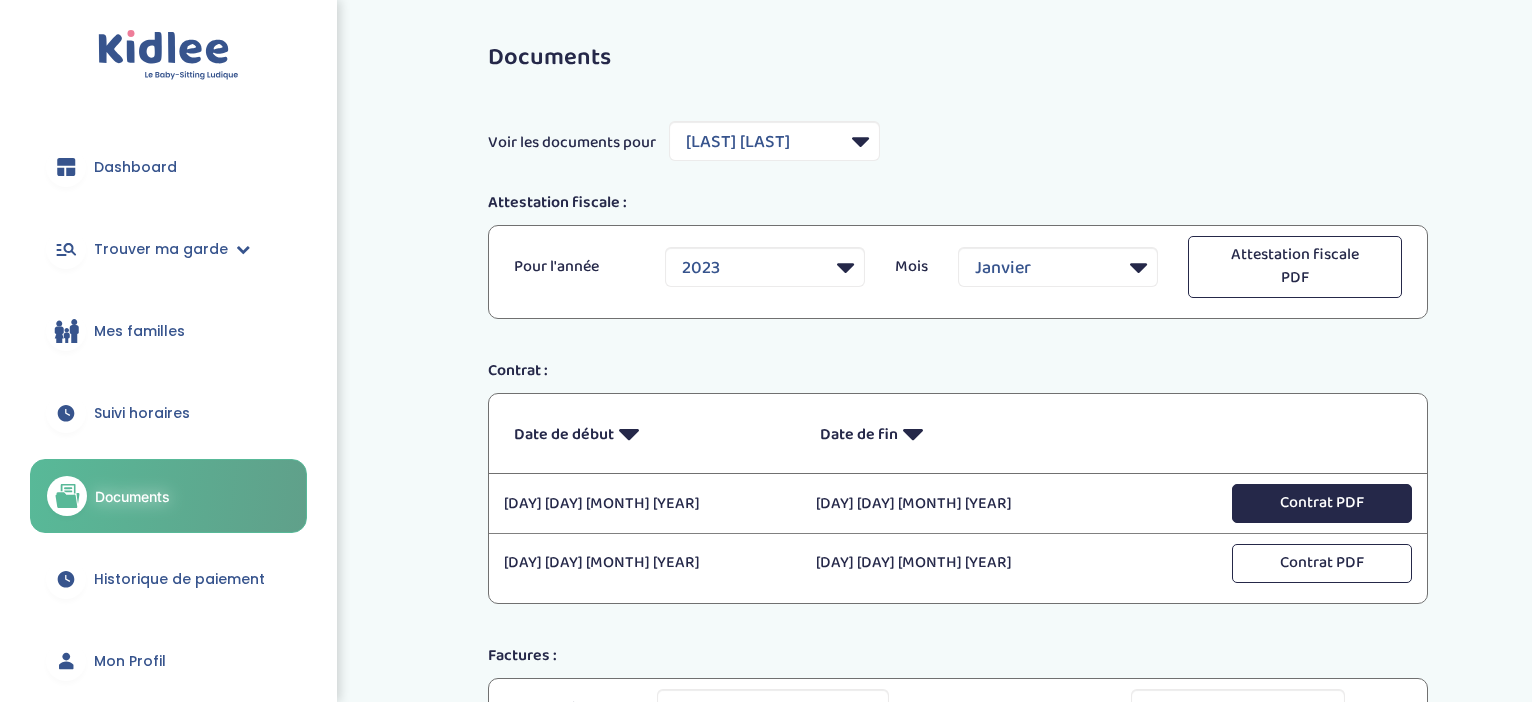 click on "Contrat PDF" at bounding box center (1322, 503) 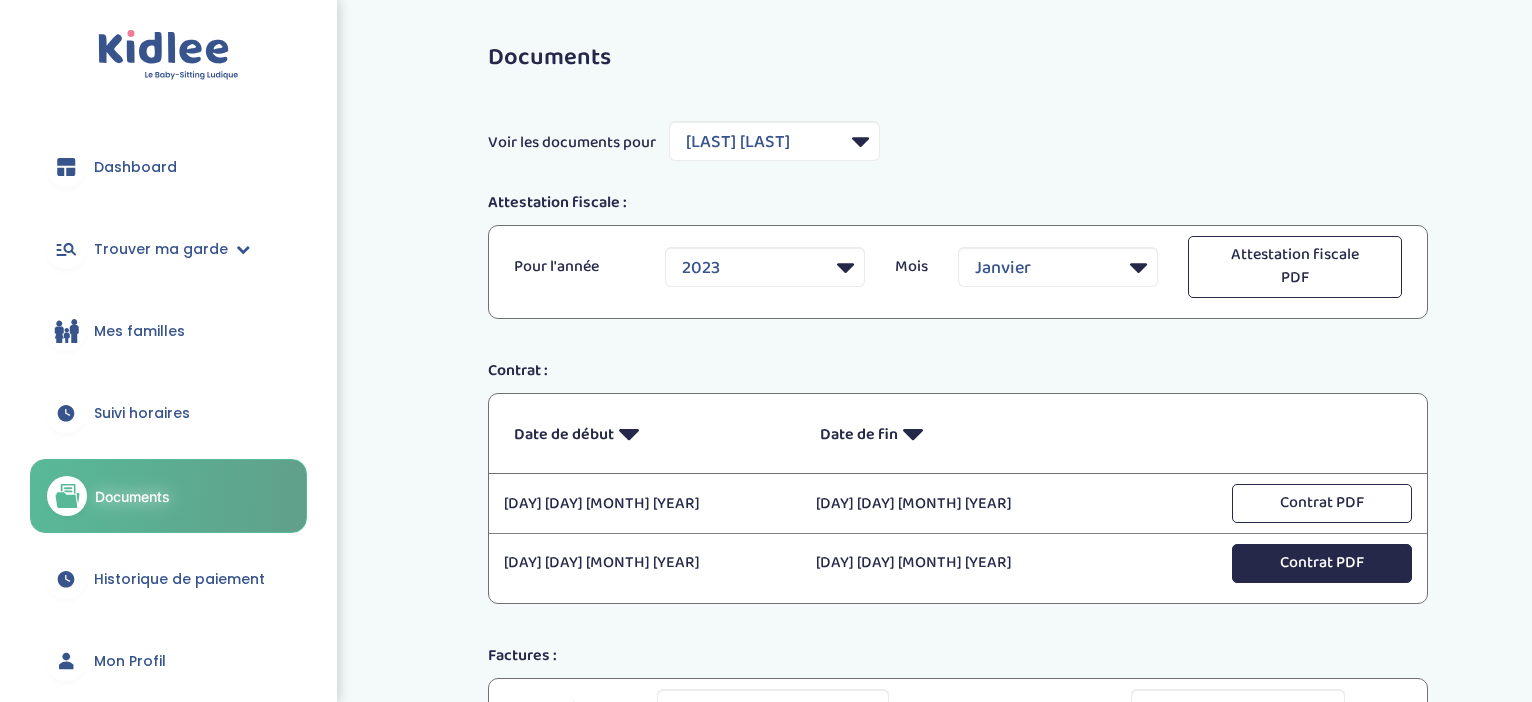click on "Contrat PDF" at bounding box center (1322, 563) 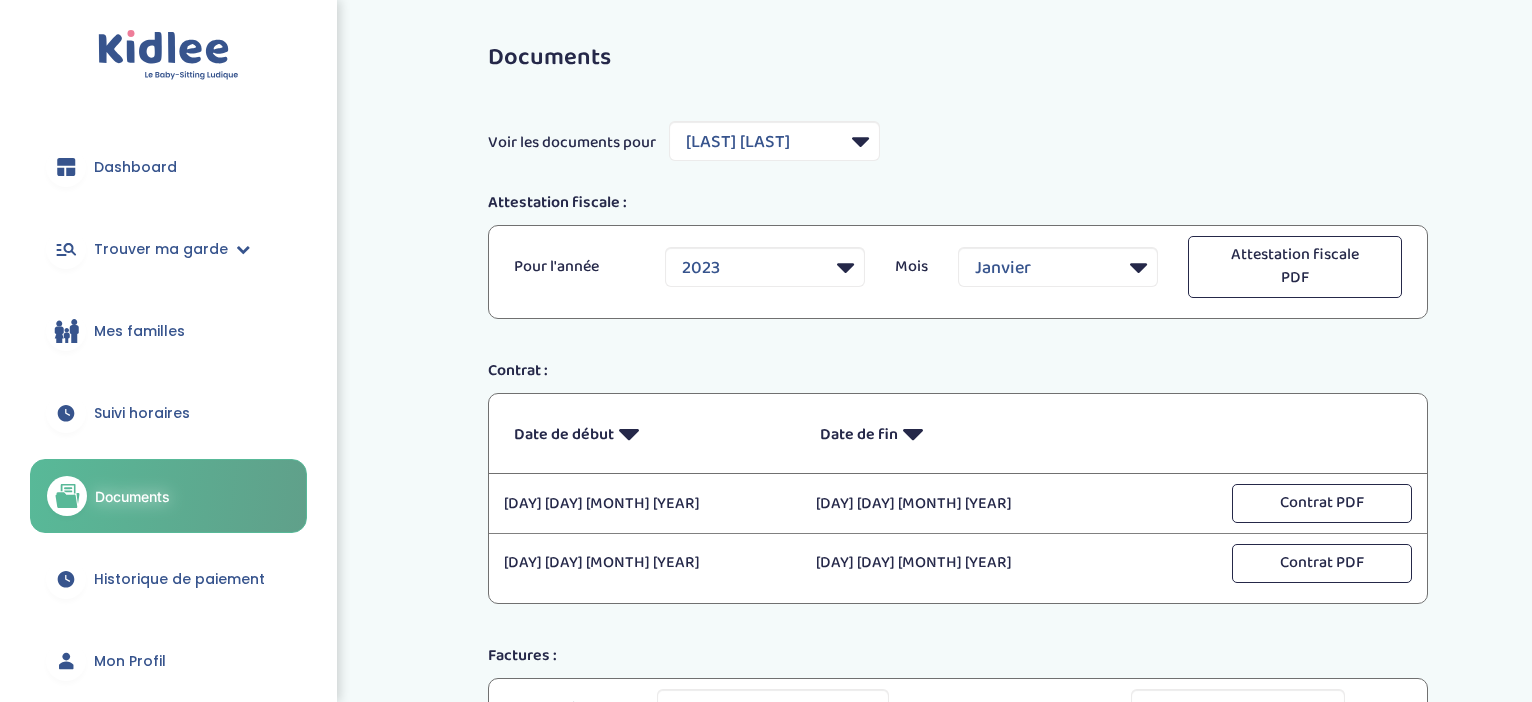 click on "Date de début" at bounding box center (652, 433) 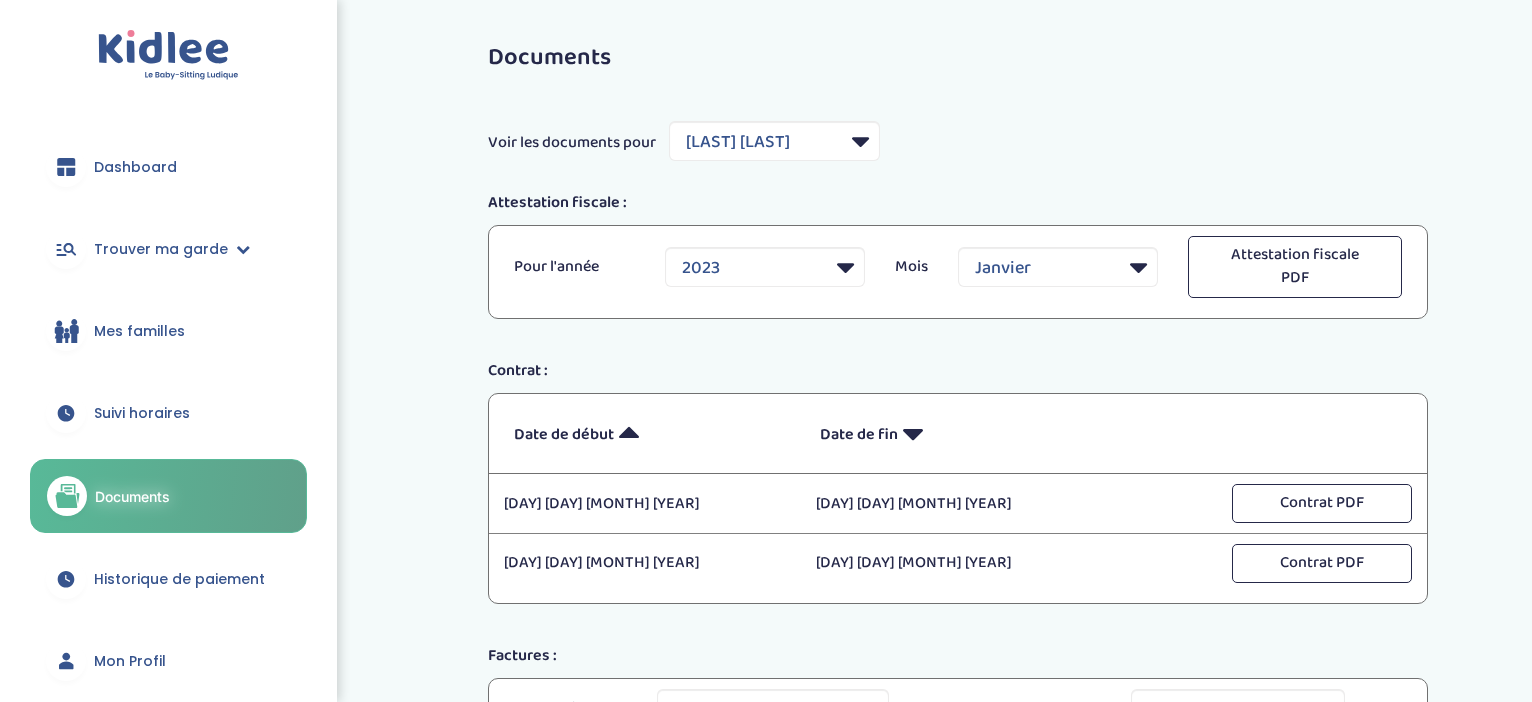 click at bounding box center [629, 433] 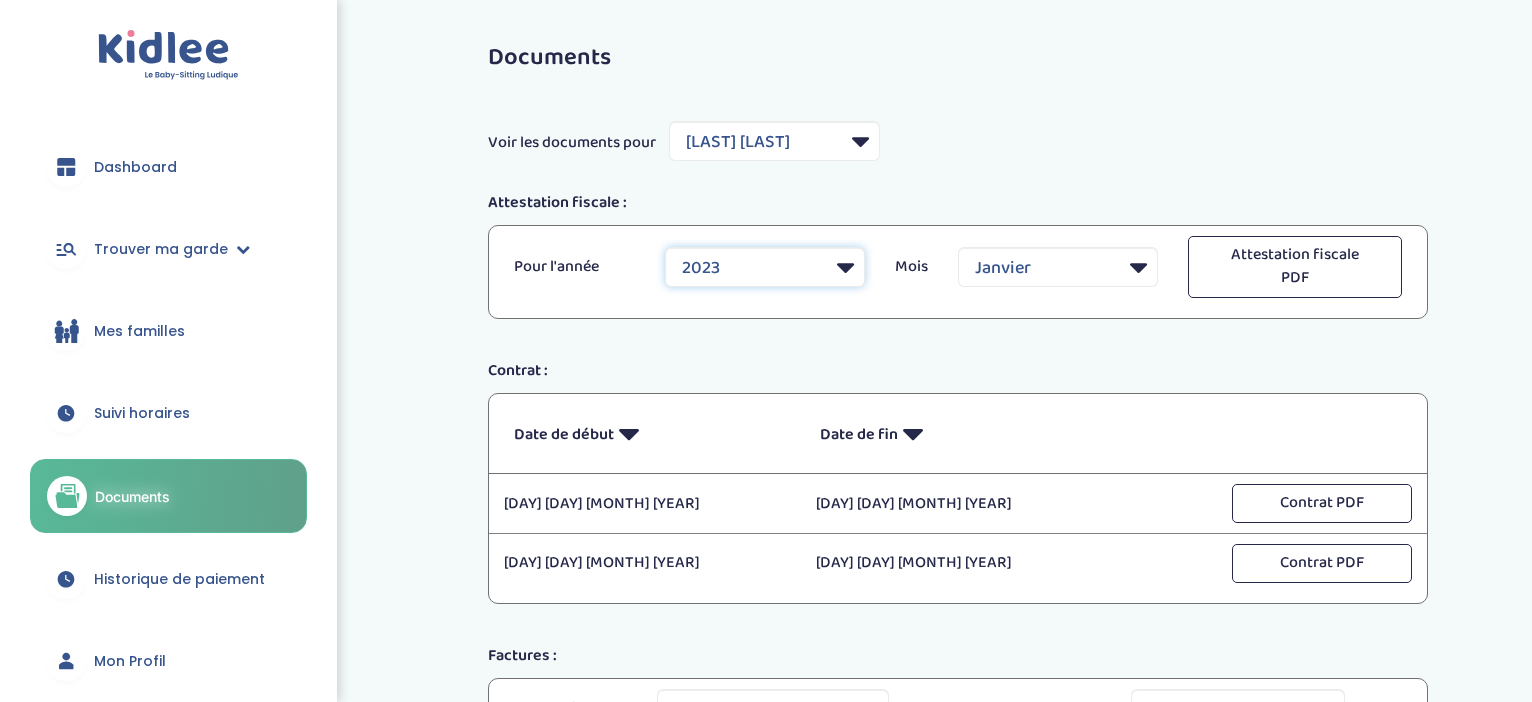 click on "[YEAR]
[YEAR]
[YEAR]" at bounding box center (765, 267) 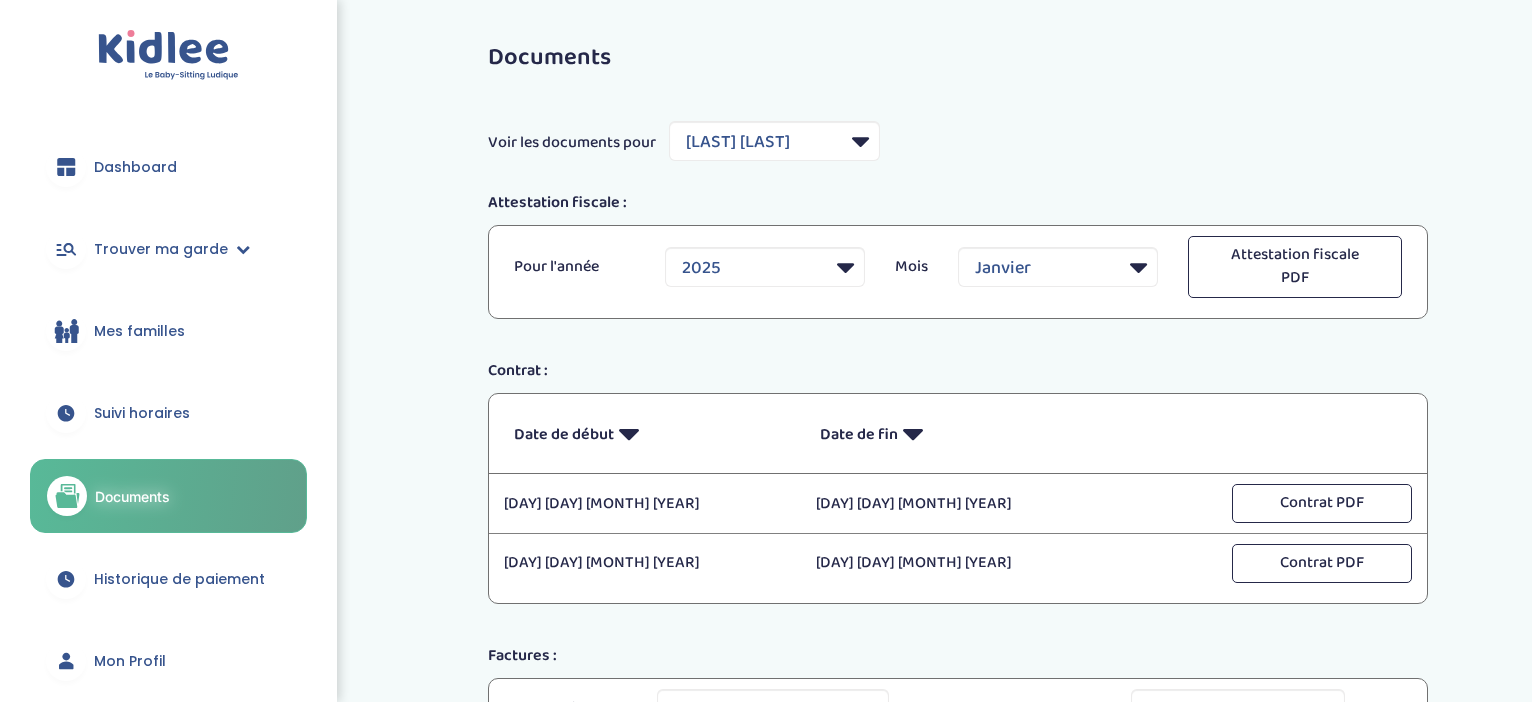 click at bounding box center [629, 433] 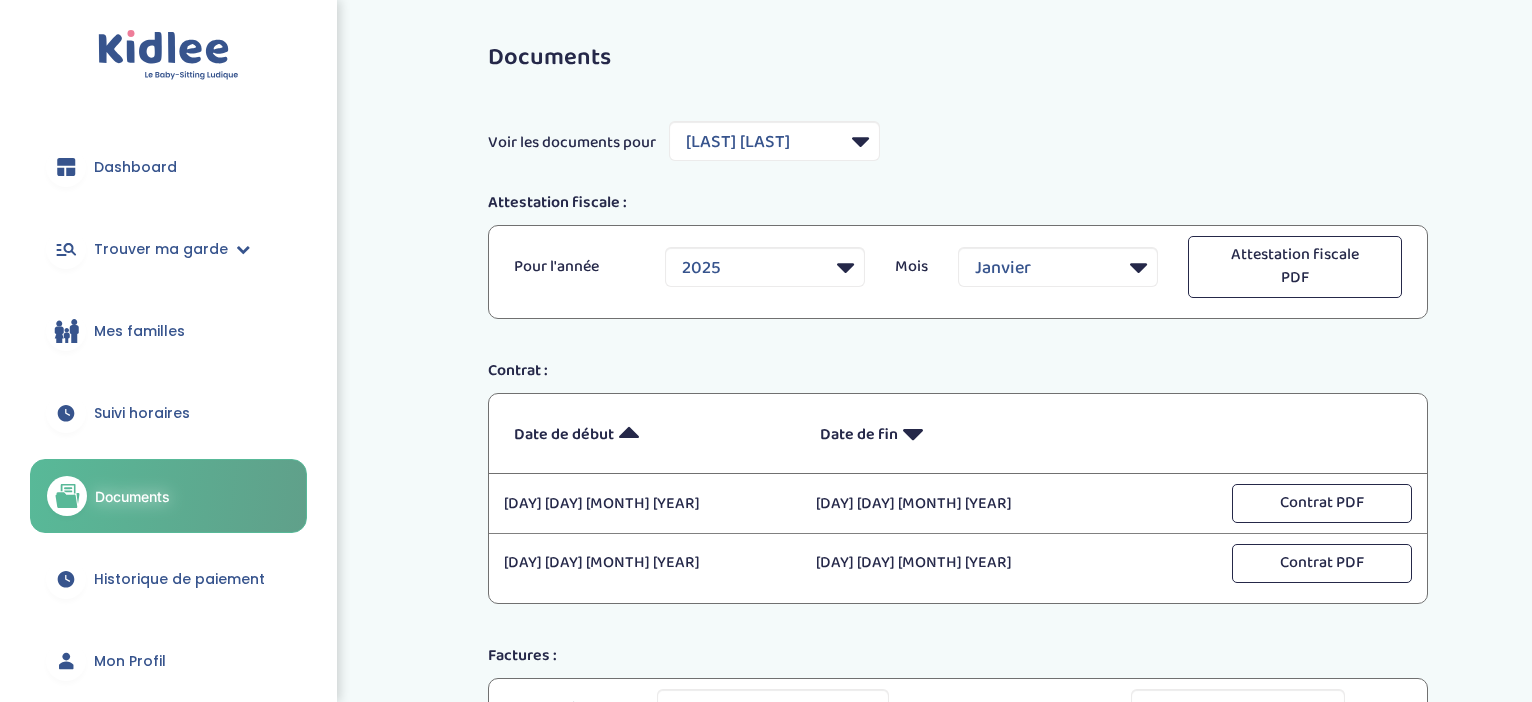 click at bounding box center (629, 433) 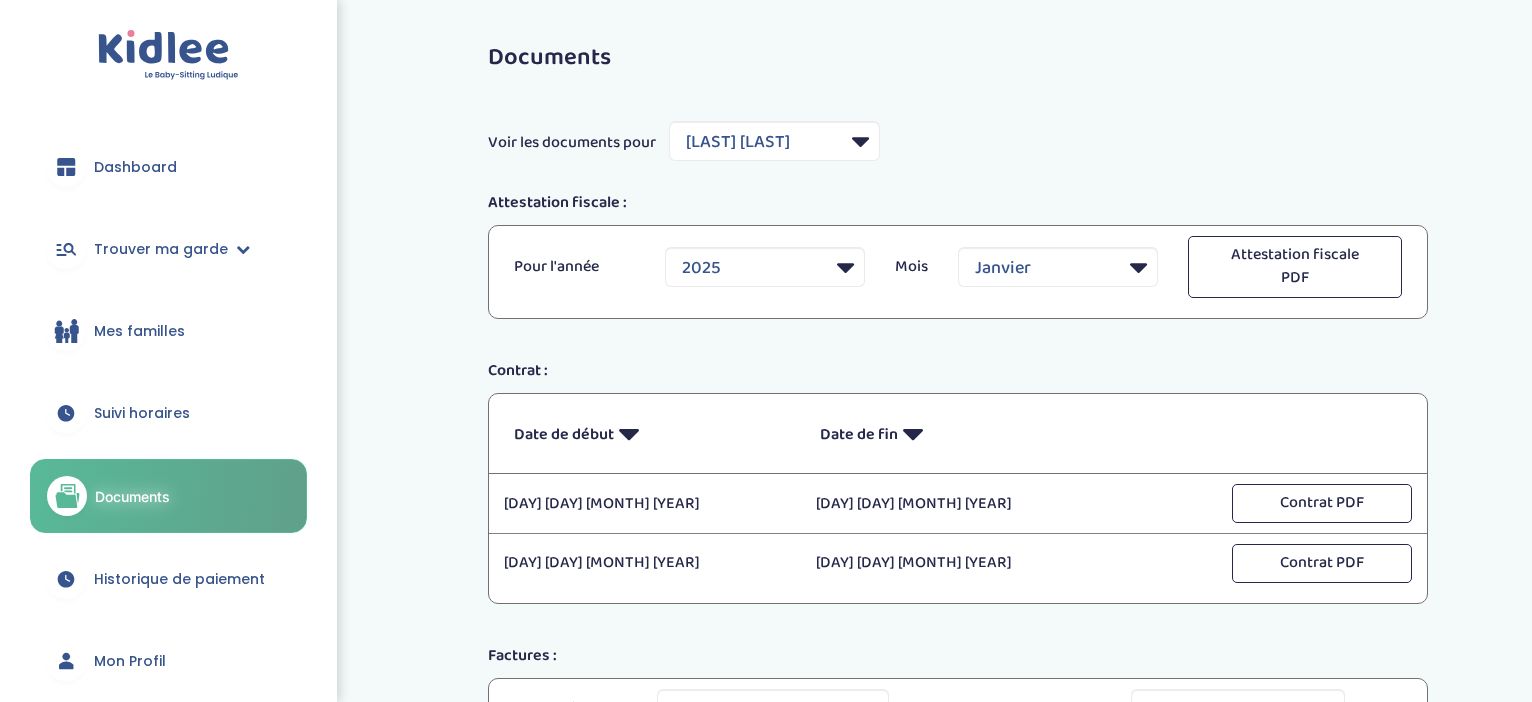 click at bounding box center [629, 433] 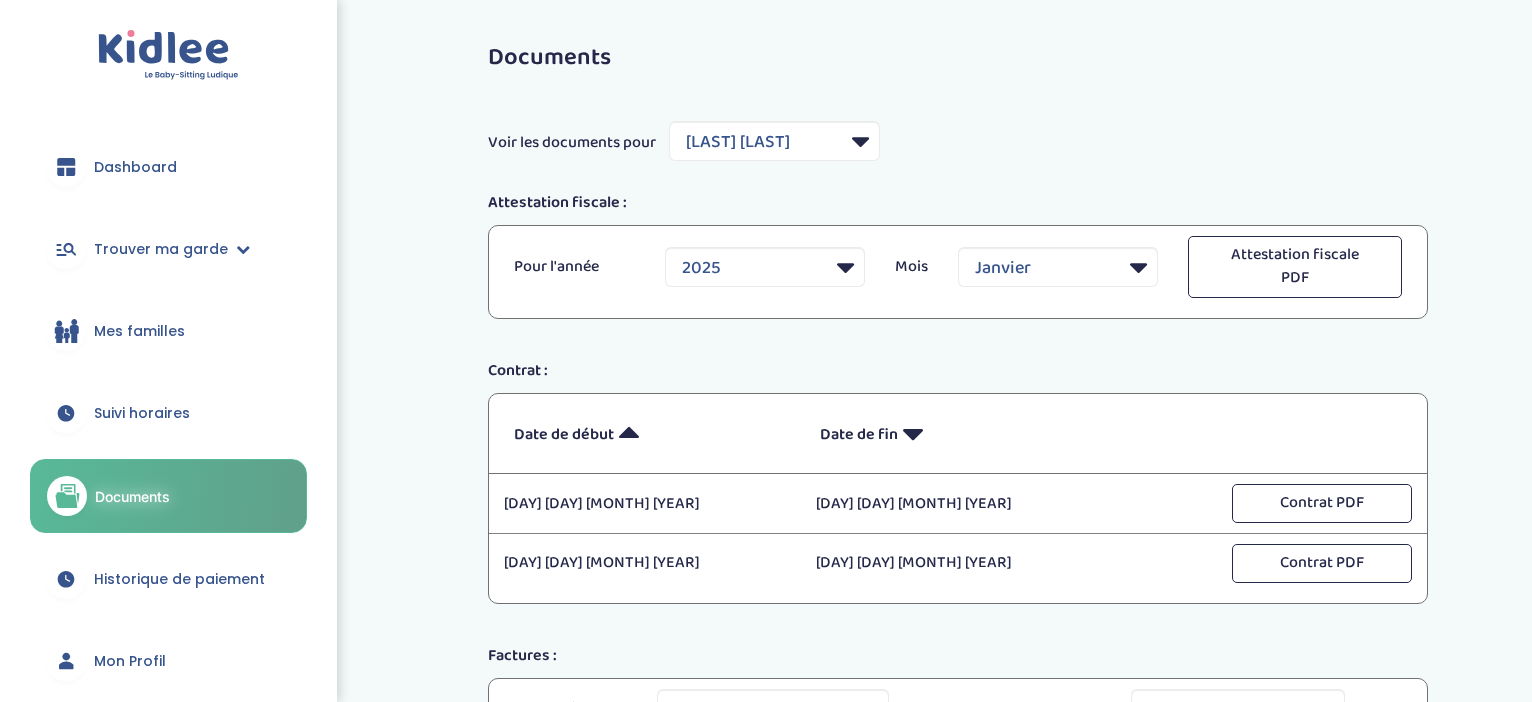 click at bounding box center (629, 433) 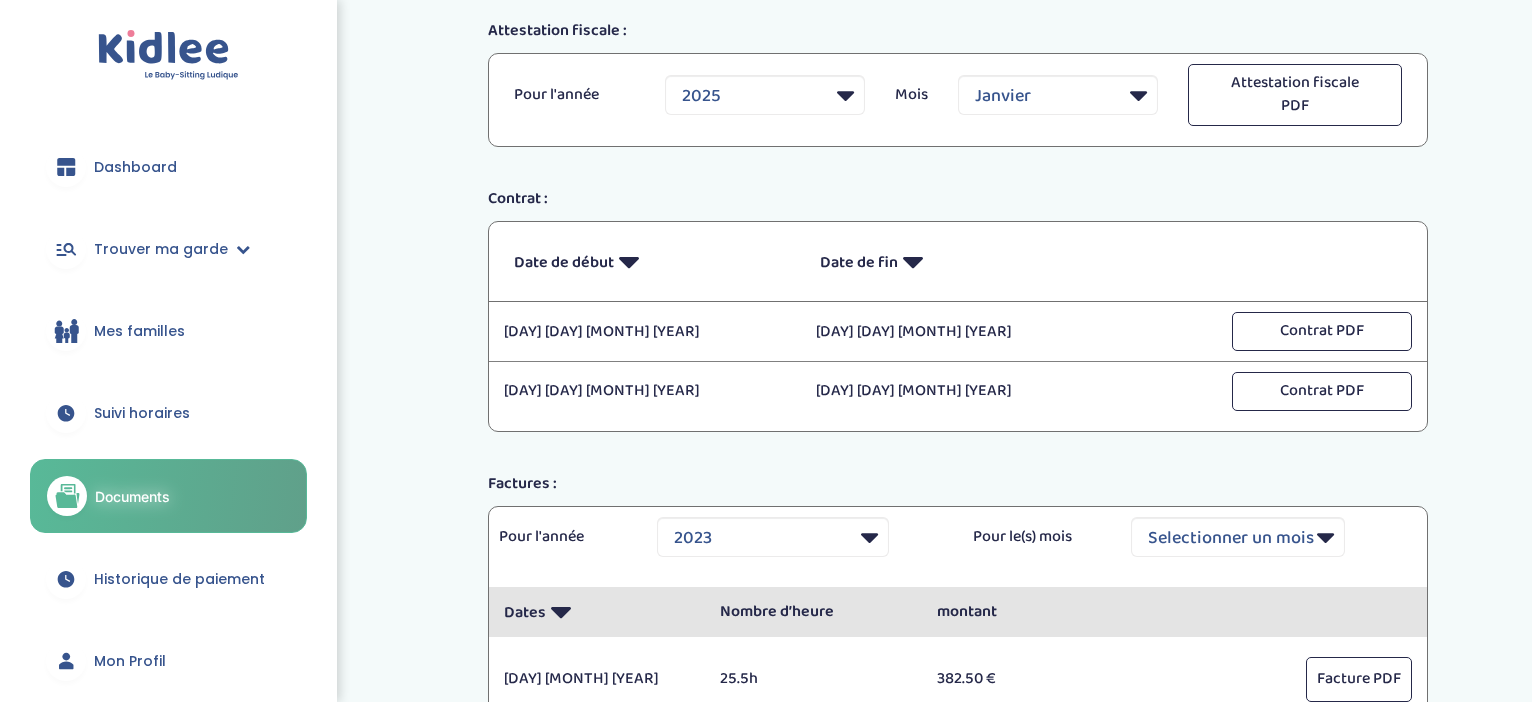 scroll, scrollTop: 0, scrollLeft: 0, axis: both 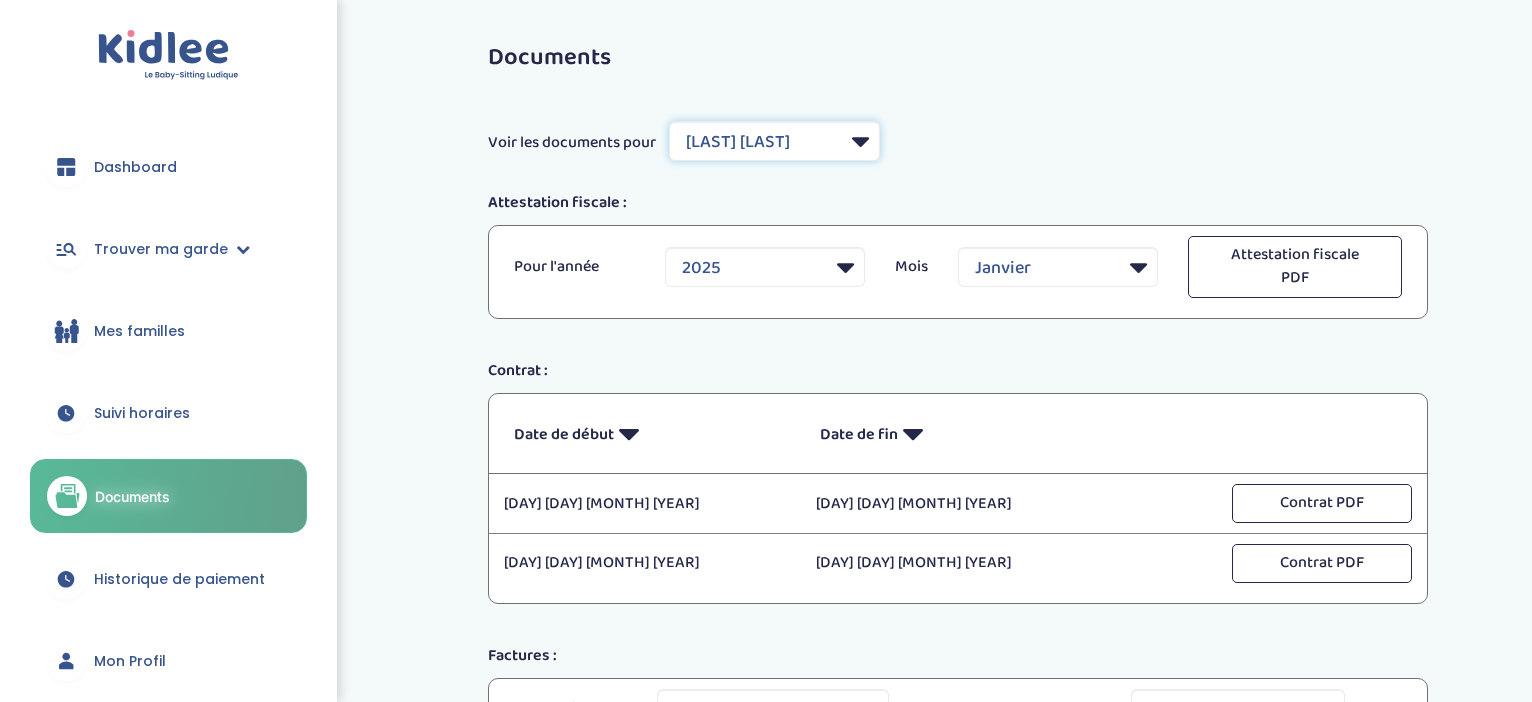 click on "Filtrer par Famille
[LAST] [LAST]
[LAST] [LAST]
[LAST] [LAST]
[LAST] [LAST] [LAST]" at bounding box center (774, 141) 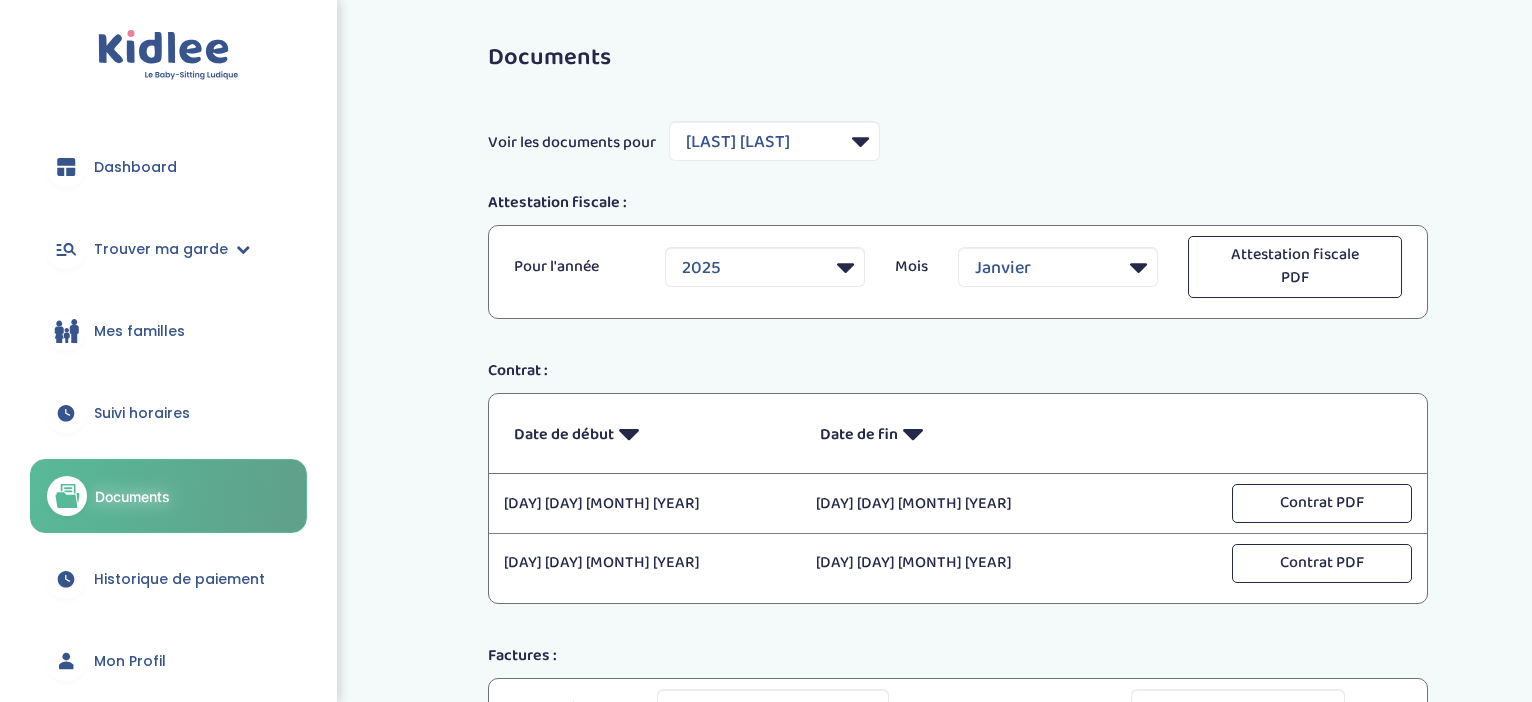 click on "Documents
Voir les documents pour   Filtrer par Famille
[LAST] [LAST]
[LAST] [LAST]
[LAST] [LAST]
[LAST] [LAST] [LAST]
Attestation fiscale :
Pour l'année
[YEAR]
[YEAR]
[YEAR]
Mois
Tous les mois
Janvier
Février
Mars Avril" at bounding box center (958, 584) 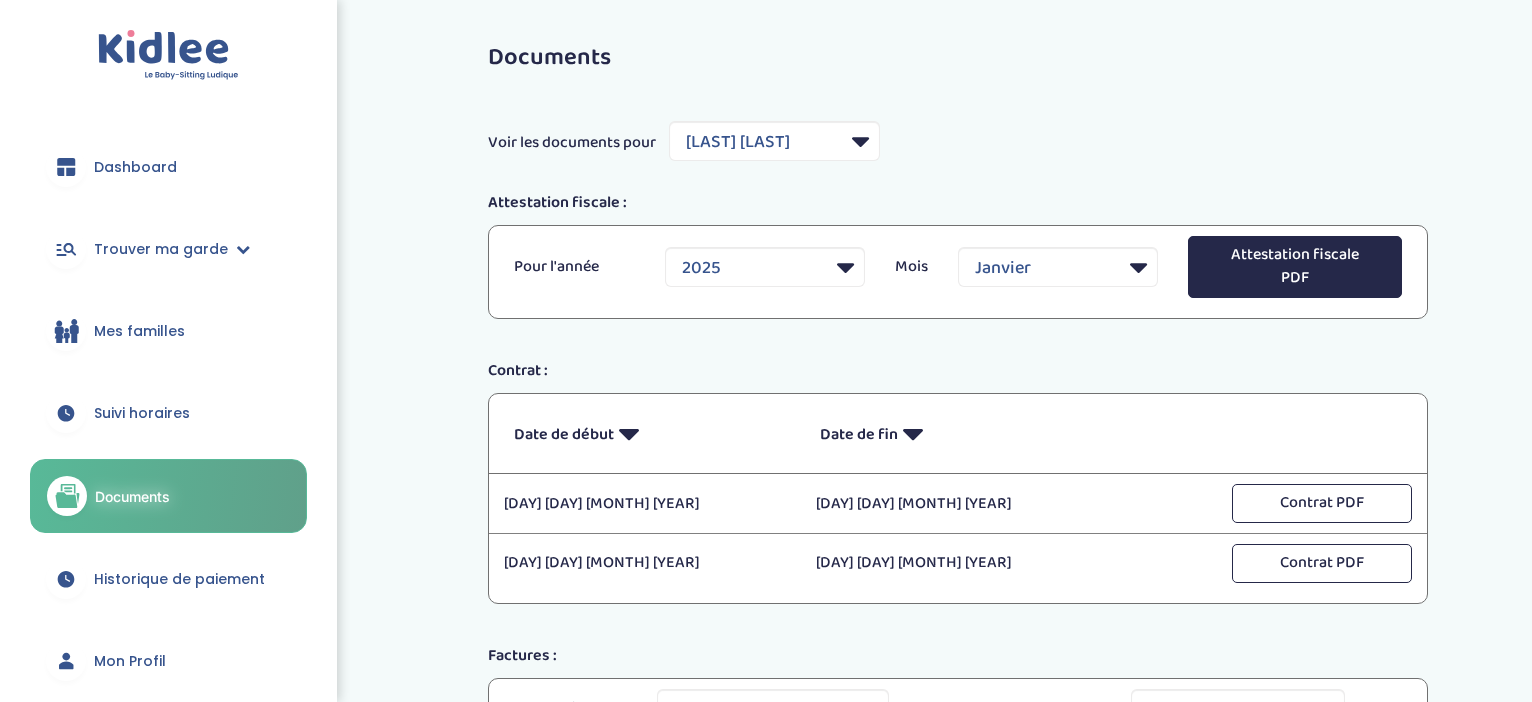 click on "Attestation fiscale PDF" at bounding box center (1295, 267) 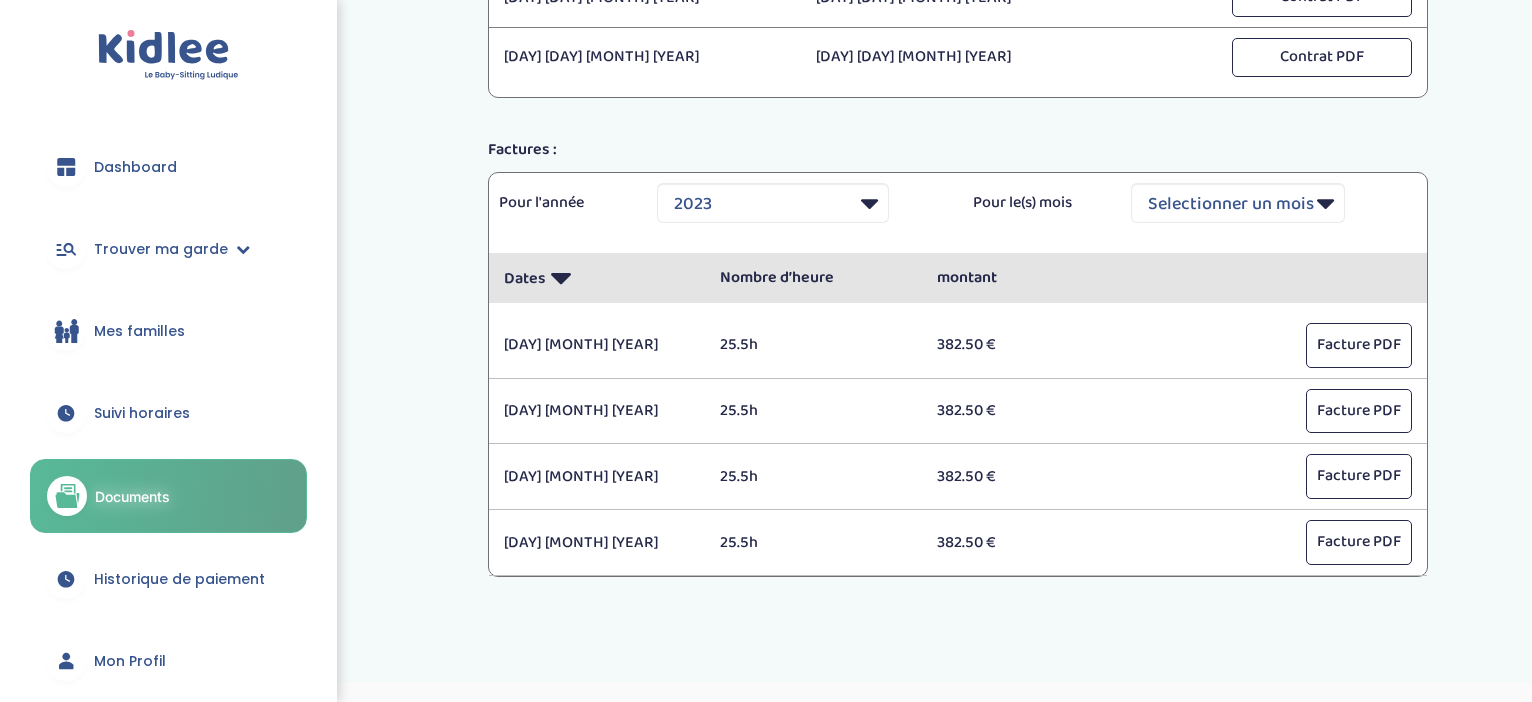 scroll, scrollTop: 536, scrollLeft: 0, axis: vertical 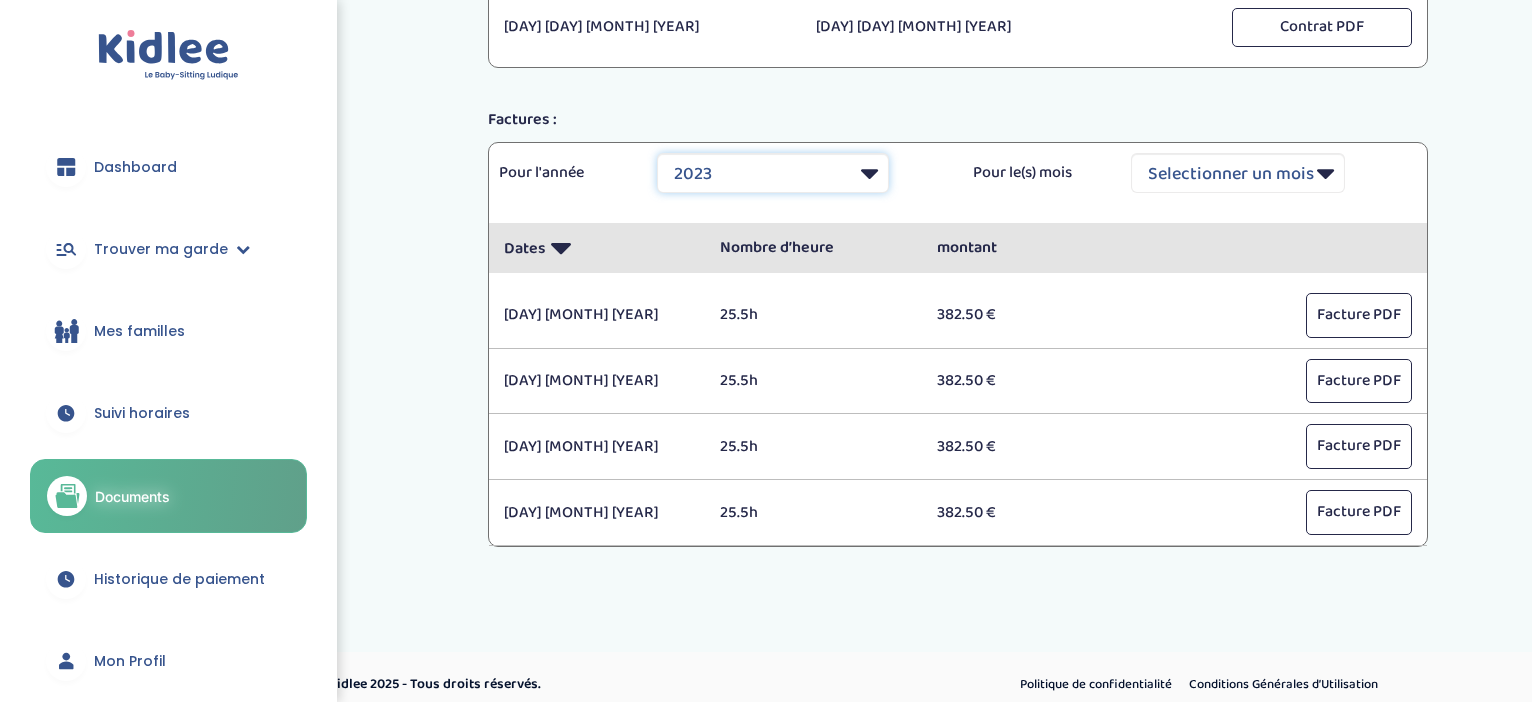 click on "Selectionner une année    [YEAR]   [YEAR]   [YEAR]   [YEAR]   [YEAR]   [YEAR]   [YEAR]   [YEAR]" at bounding box center (773, 173) 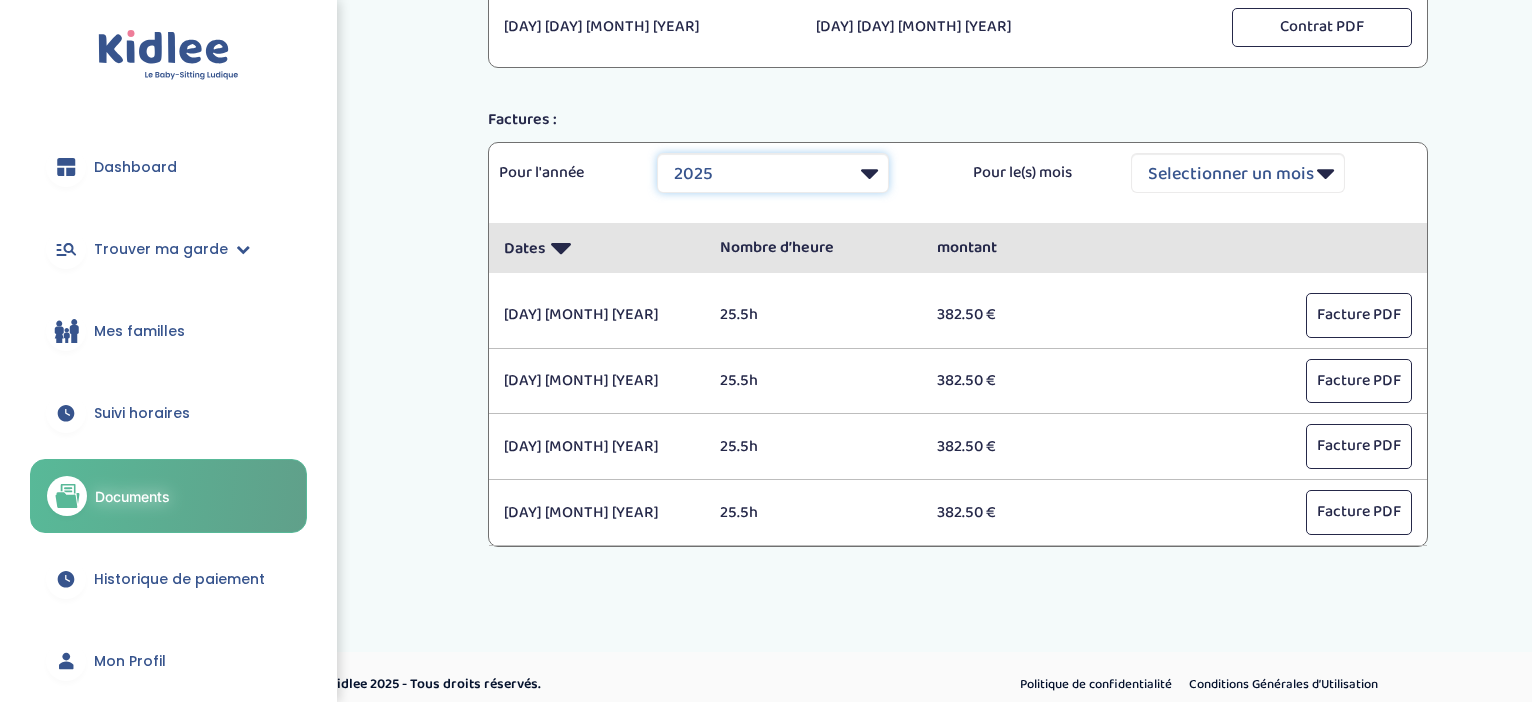 click on "2025" at bounding box center (0, 0) 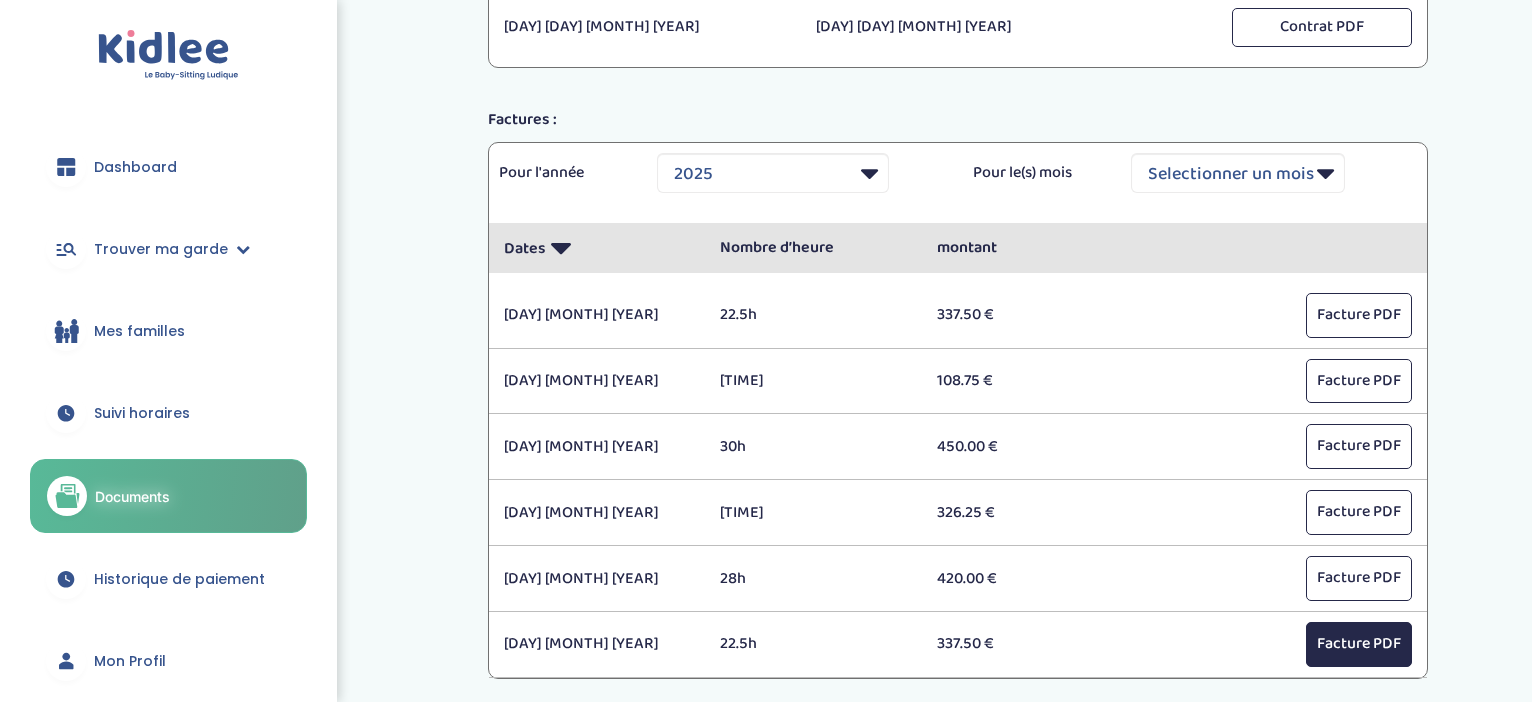 click on "Facture PDF" at bounding box center [1359, 644] 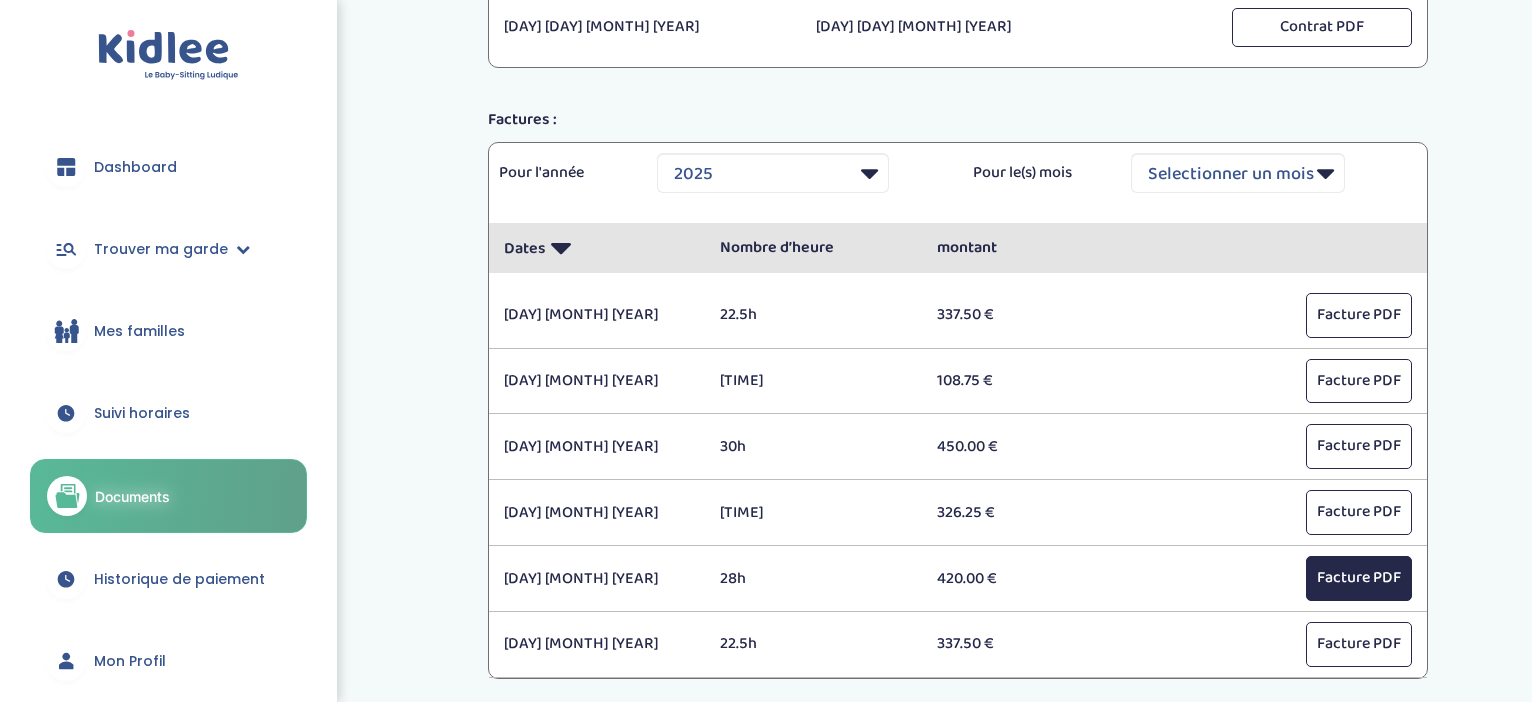 click on "Facture PDF" at bounding box center (1359, 578) 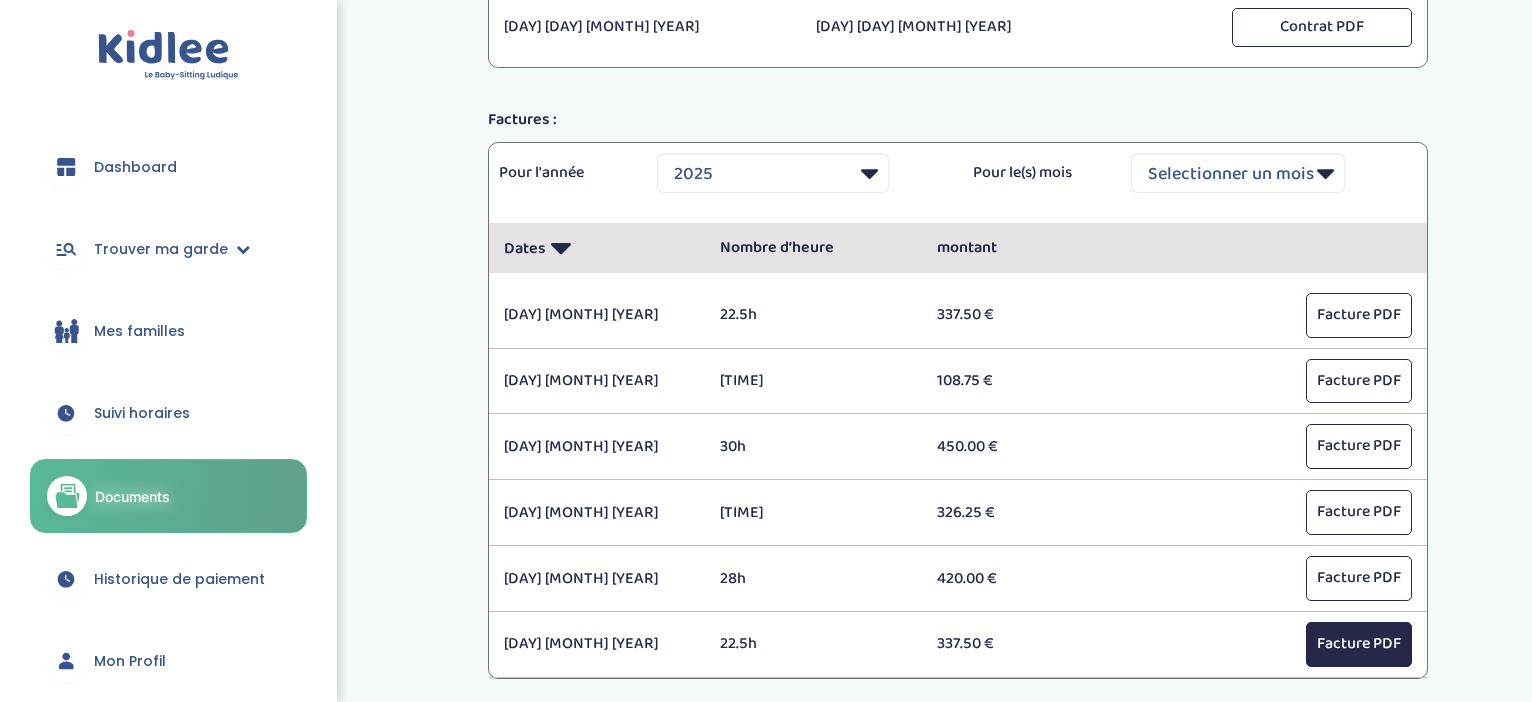 click on "Facture PDF" at bounding box center [1359, 644] 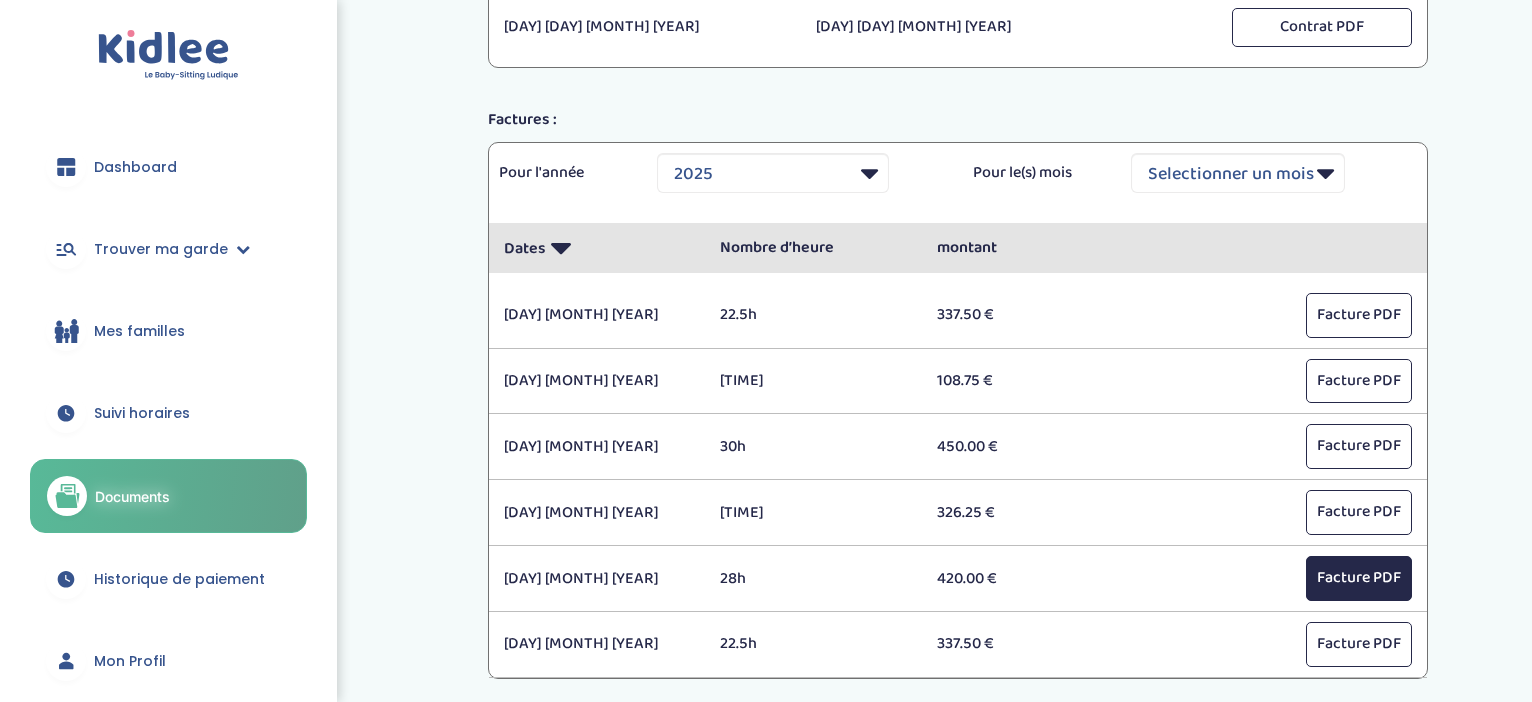 click on "Facture PDF" at bounding box center [1359, 578] 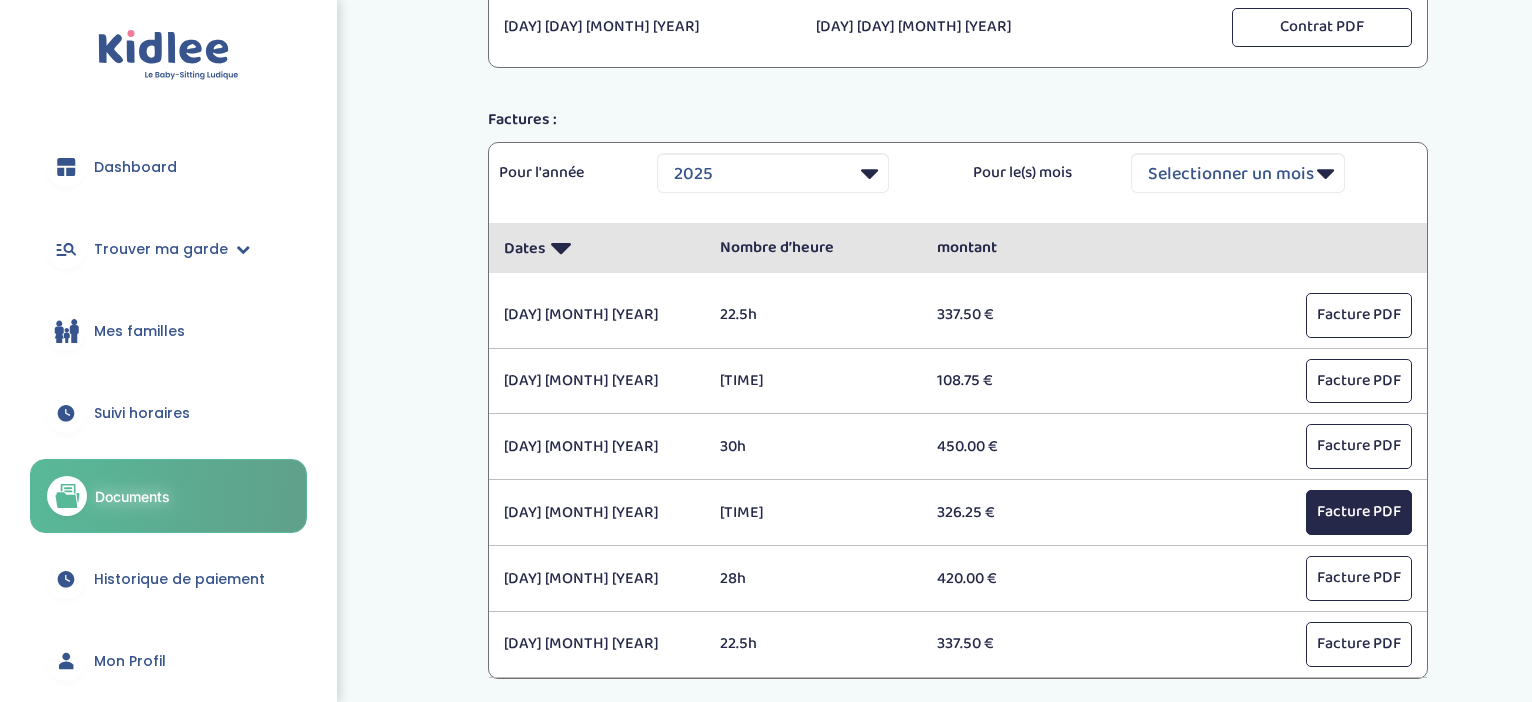 click on "Facture PDF" at bounding box center (1359, 512) 